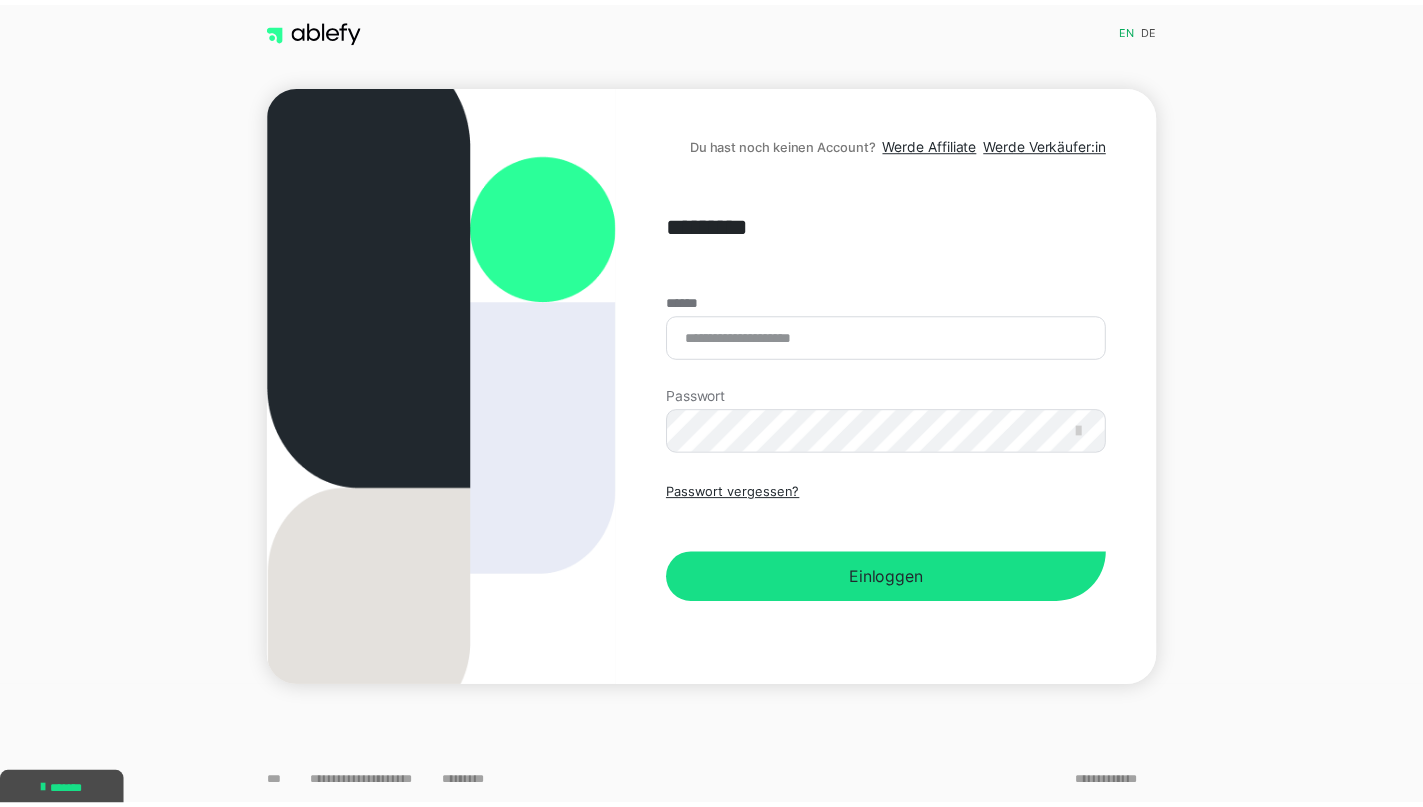 scroll, scrollTop: 0, scrollLeft: 0, axis: both 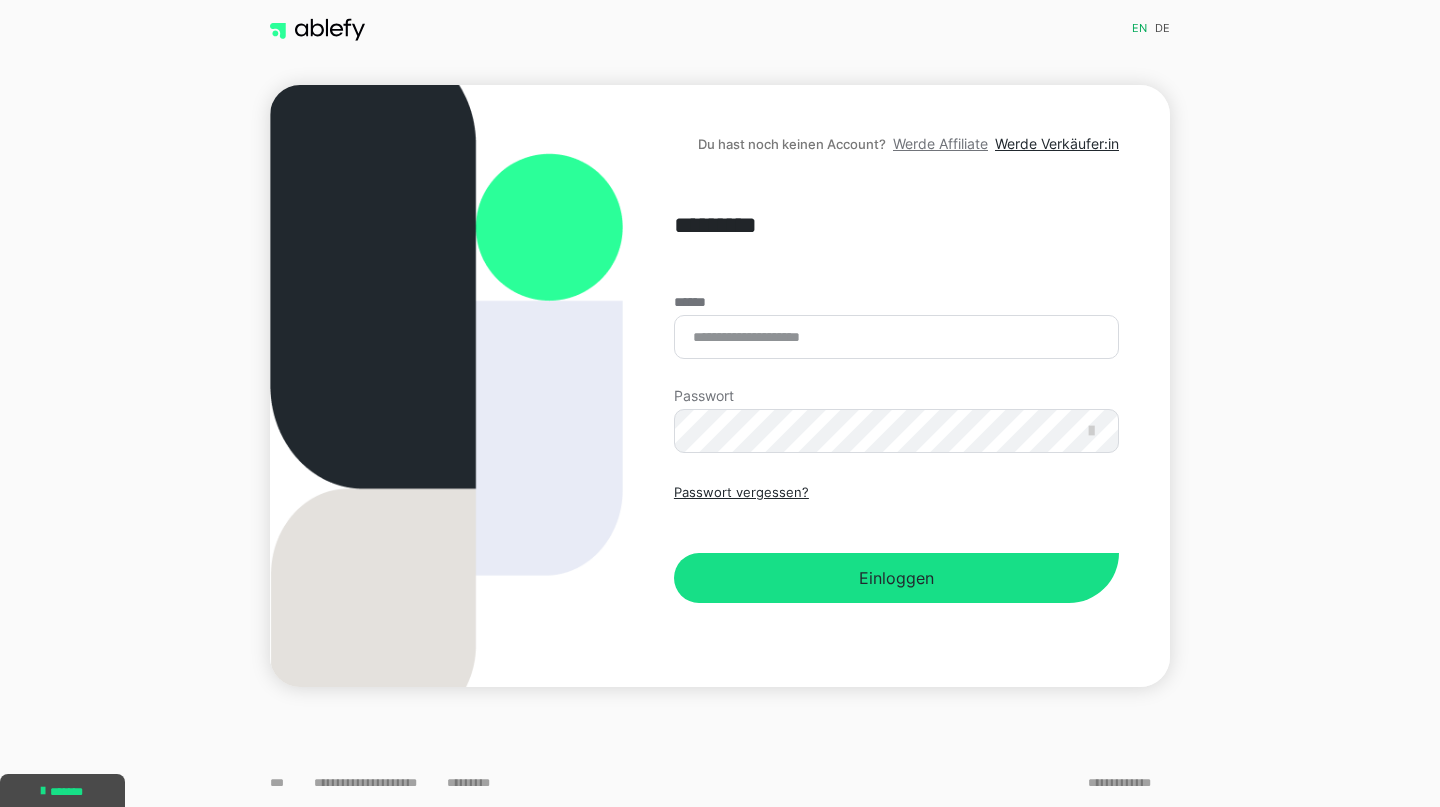 click on "Werde Affiliate" at bounding box center [940, 143] 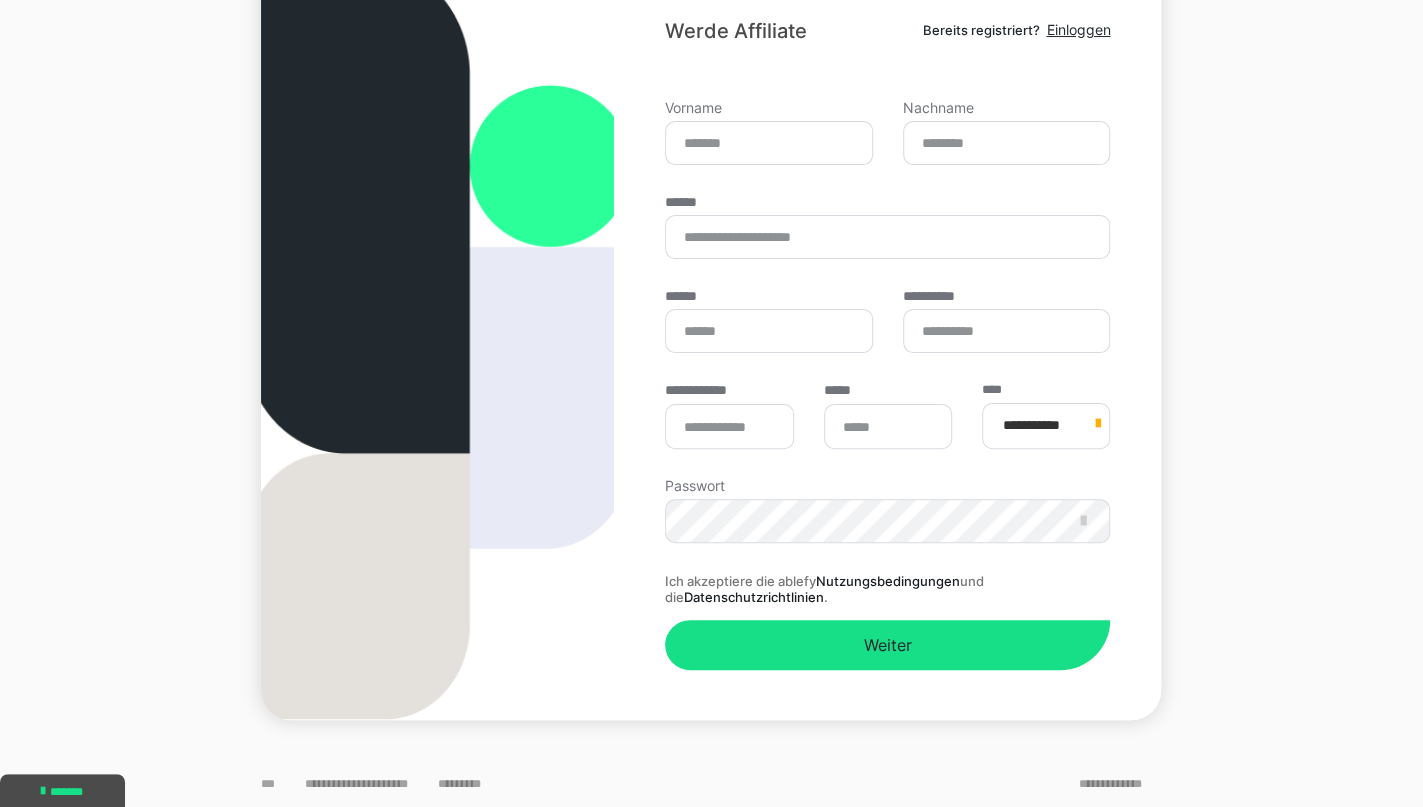 scroll, scrollTop: 20, scrollLeft: 0, axis: vertical 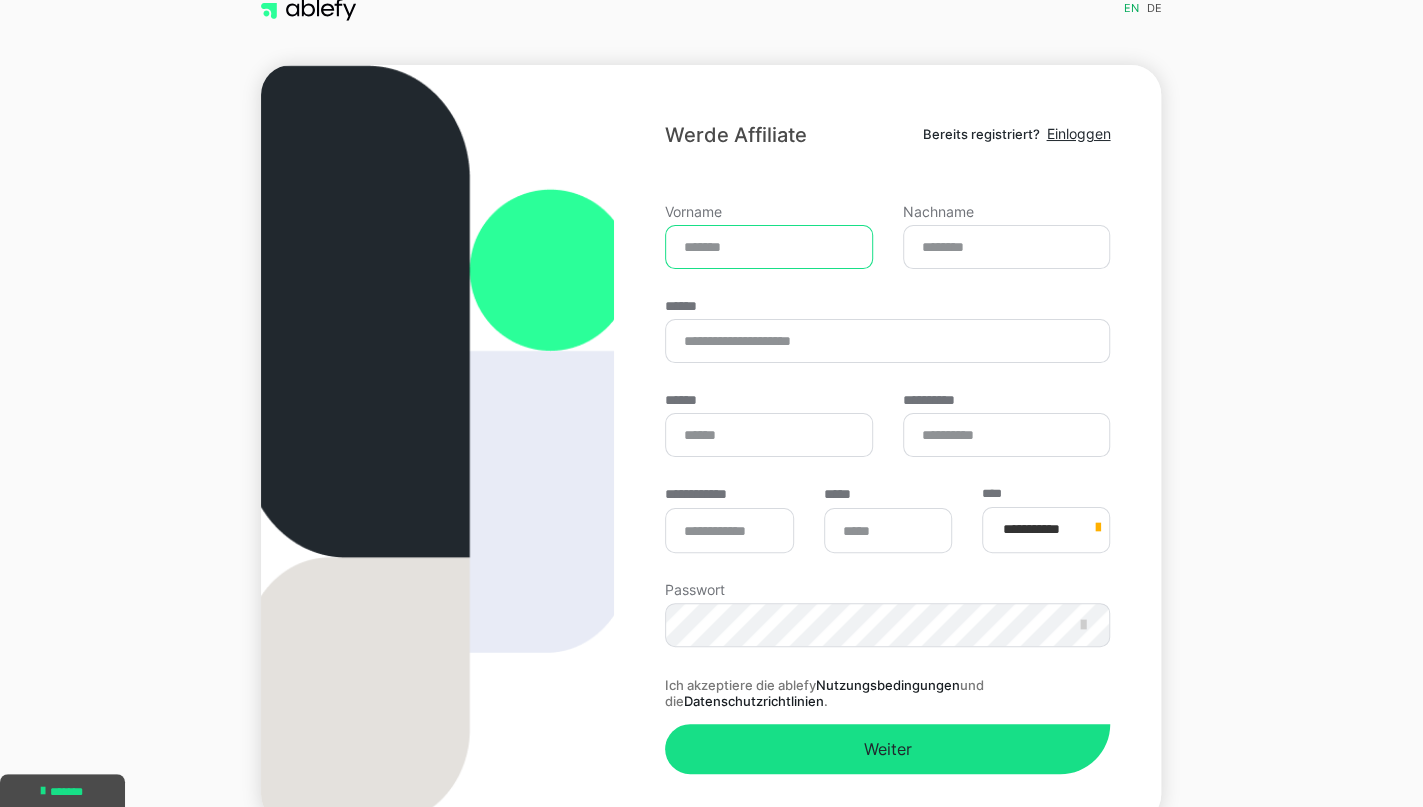 click on "Vorname" at bounding box center [769, 247] 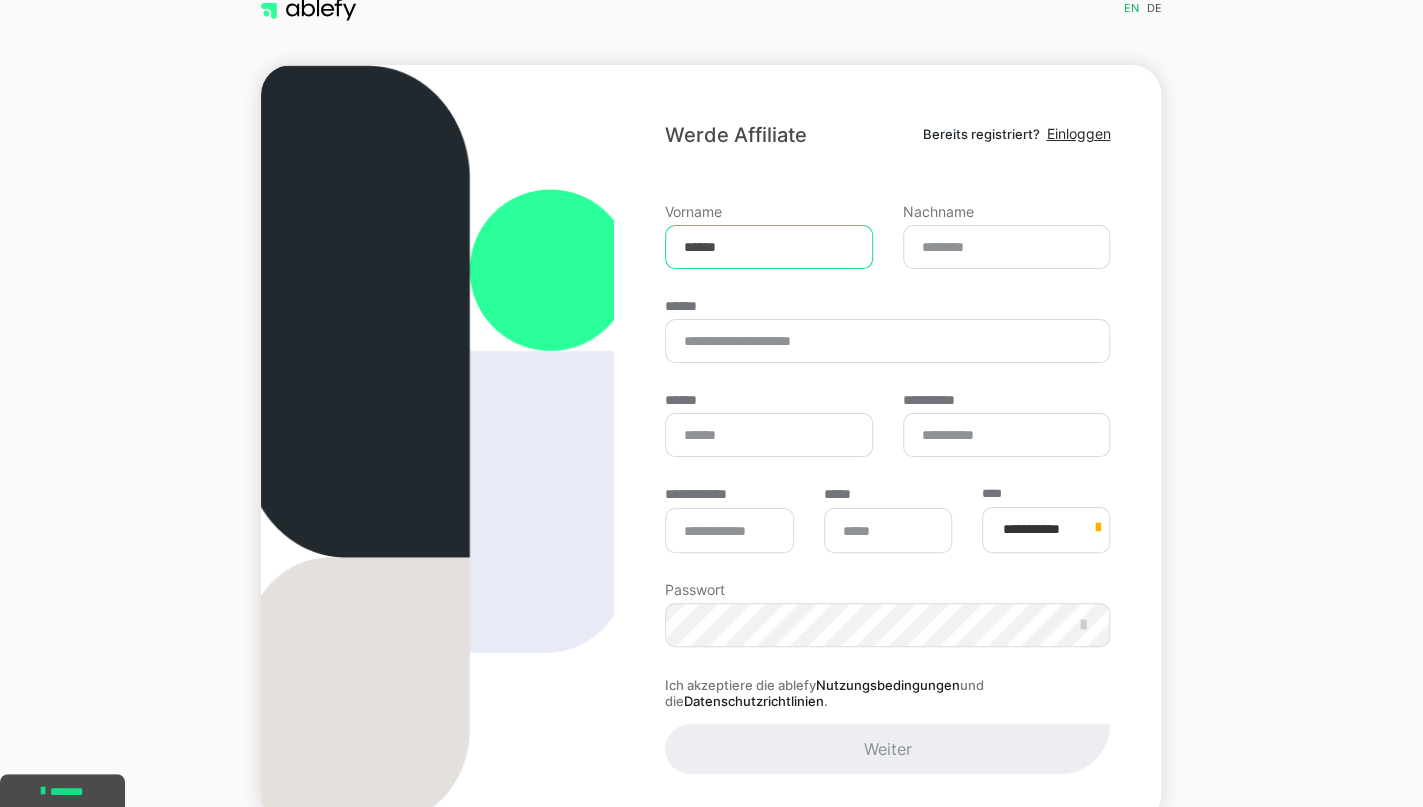 type on "******" 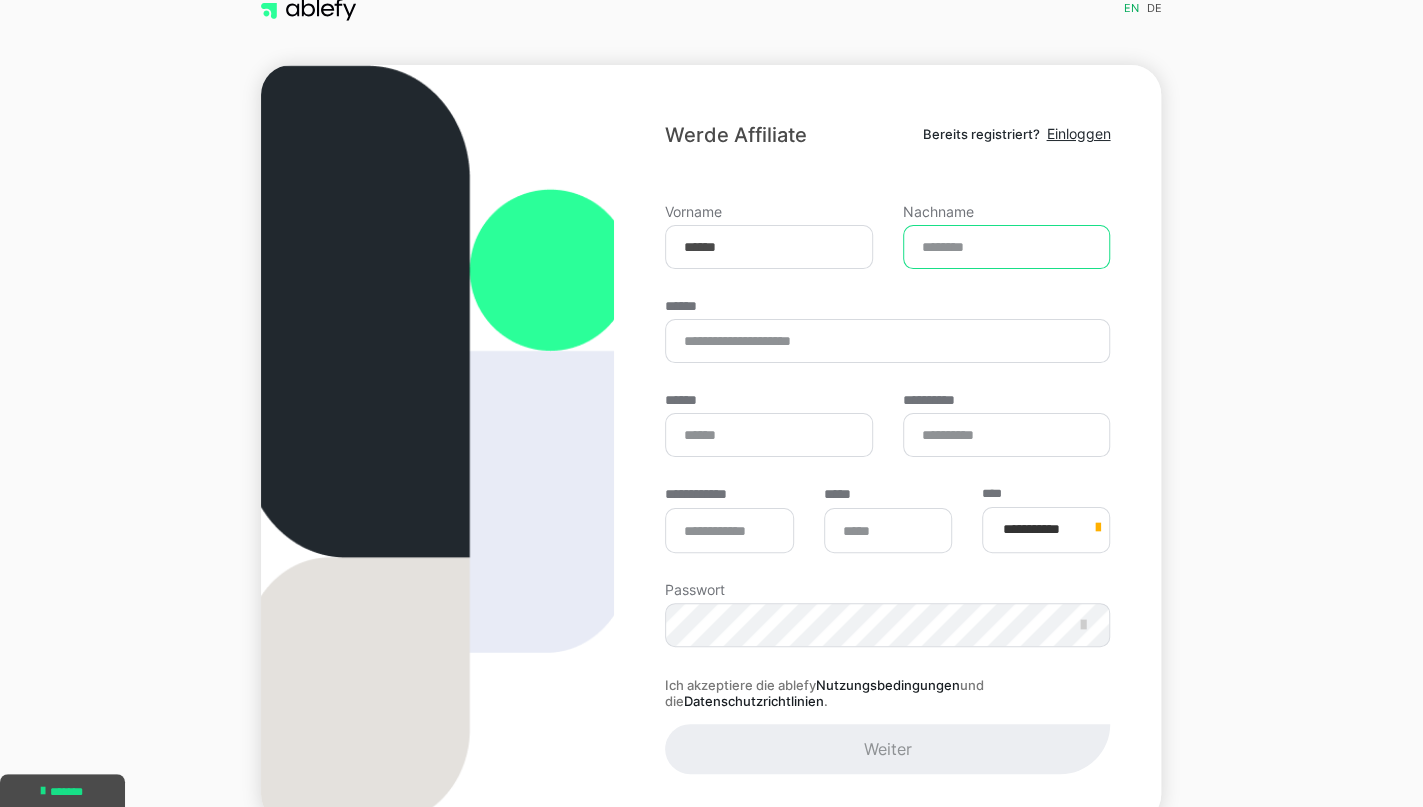 click on "Nachname" at bounding box center [1007, 247] 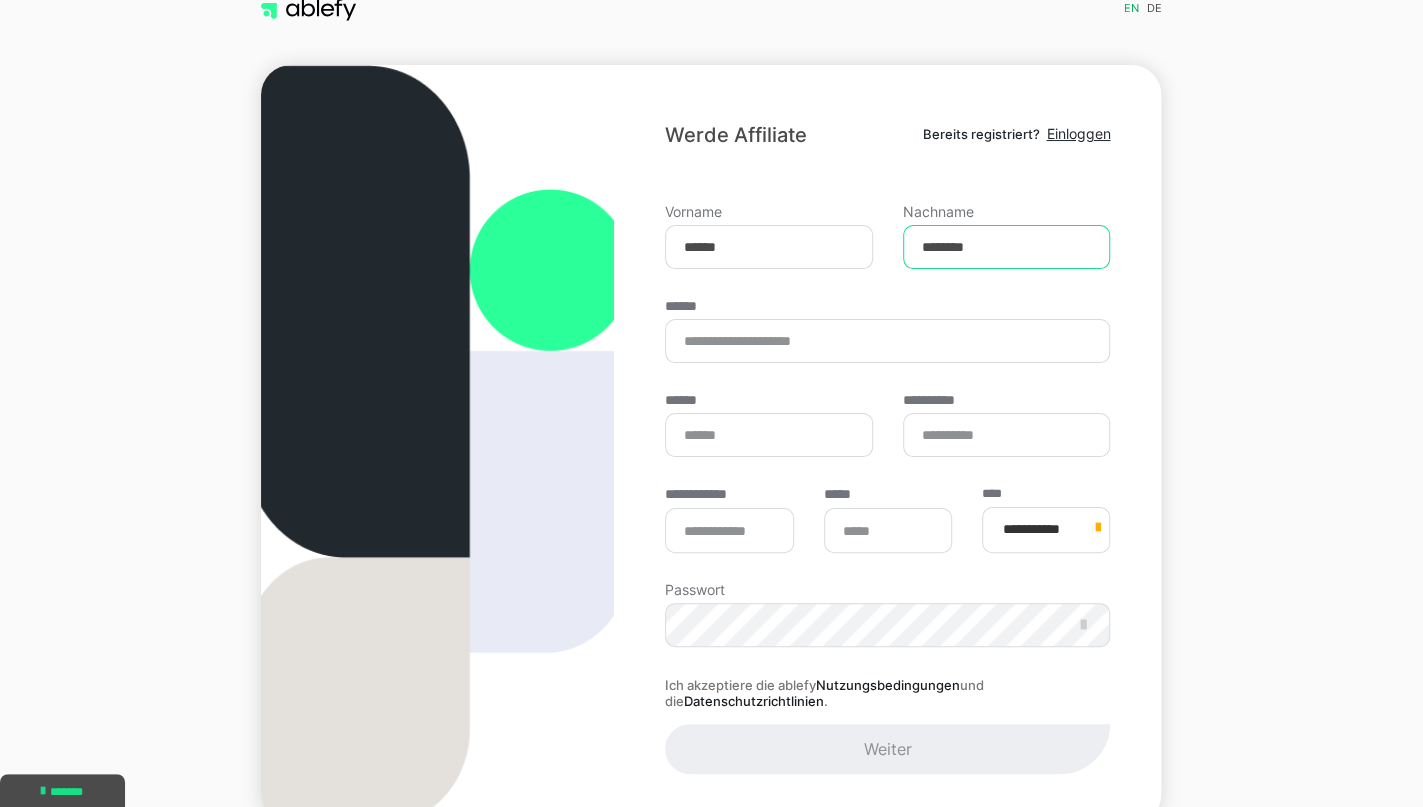type on "*********" 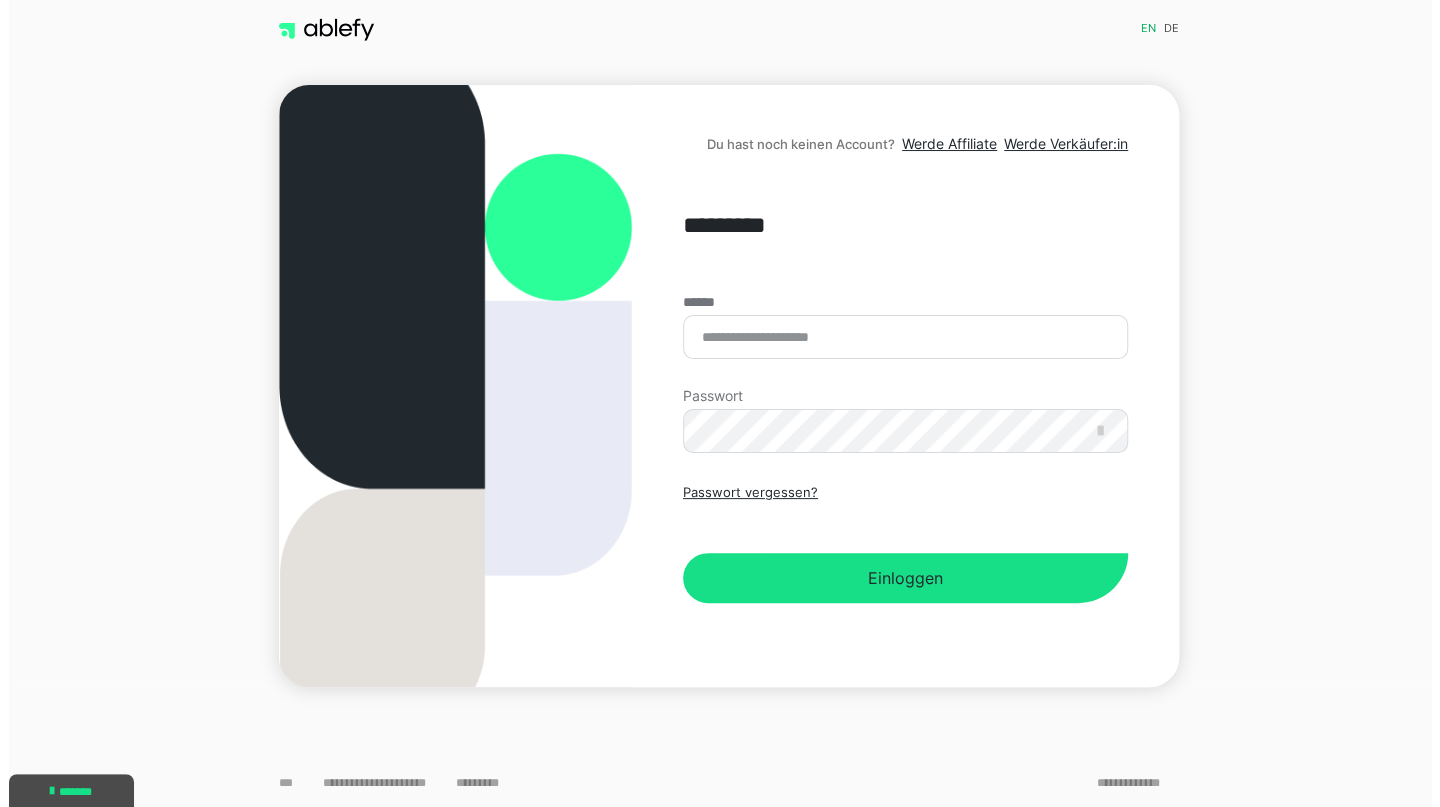 scroll, scrollTop: 0, scrollLeft: 0, axis: both 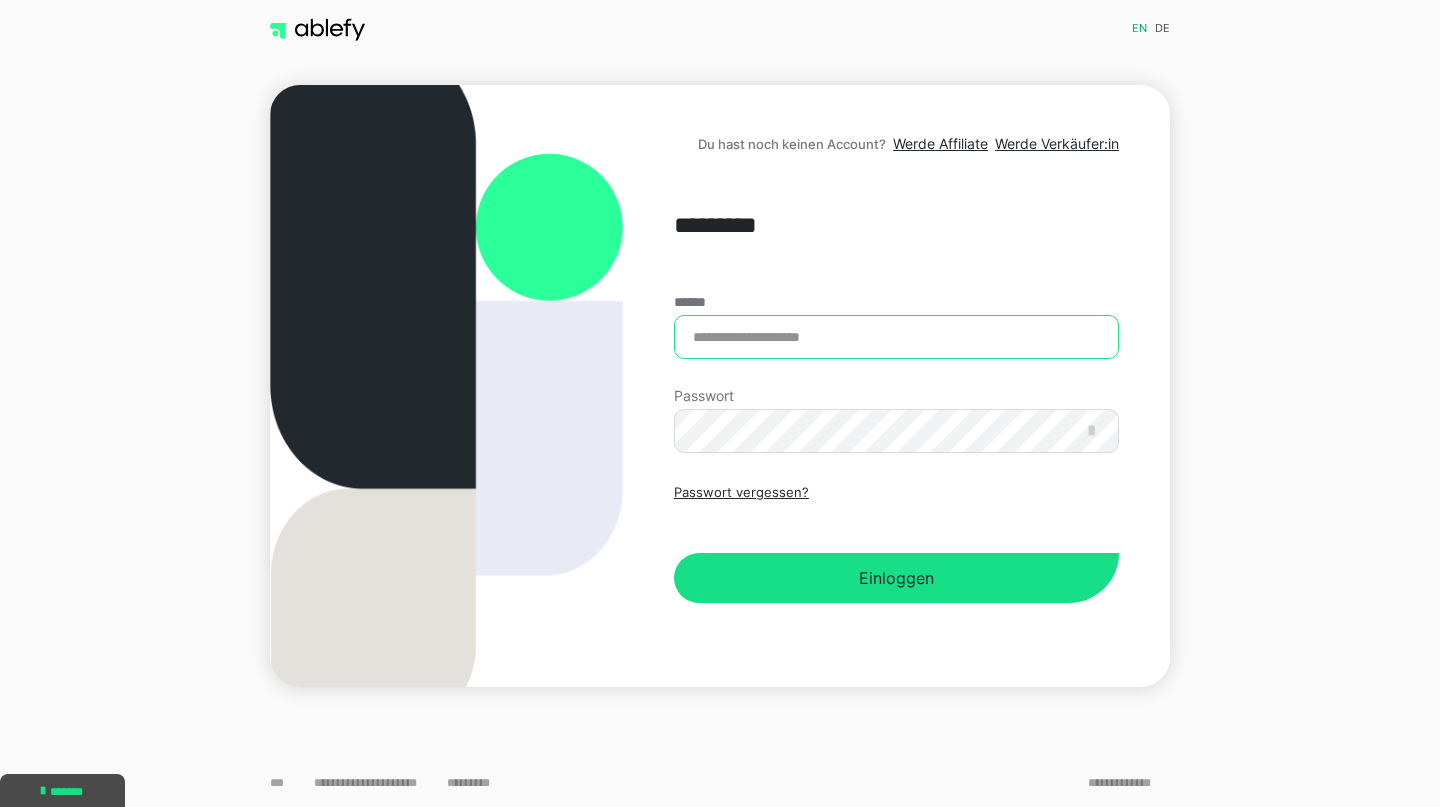 click on "******" at bounding box center (896, 337) 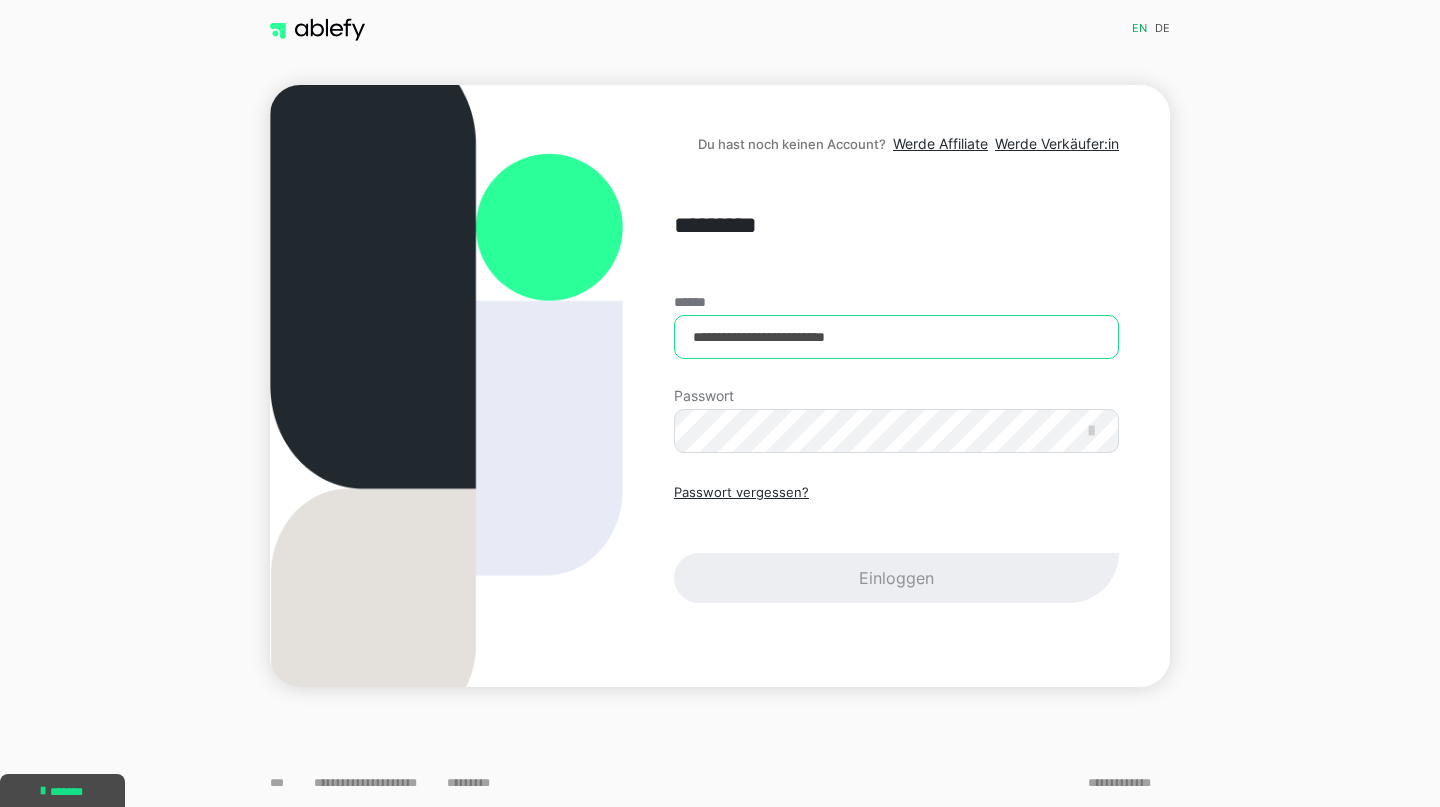 type on "**********" 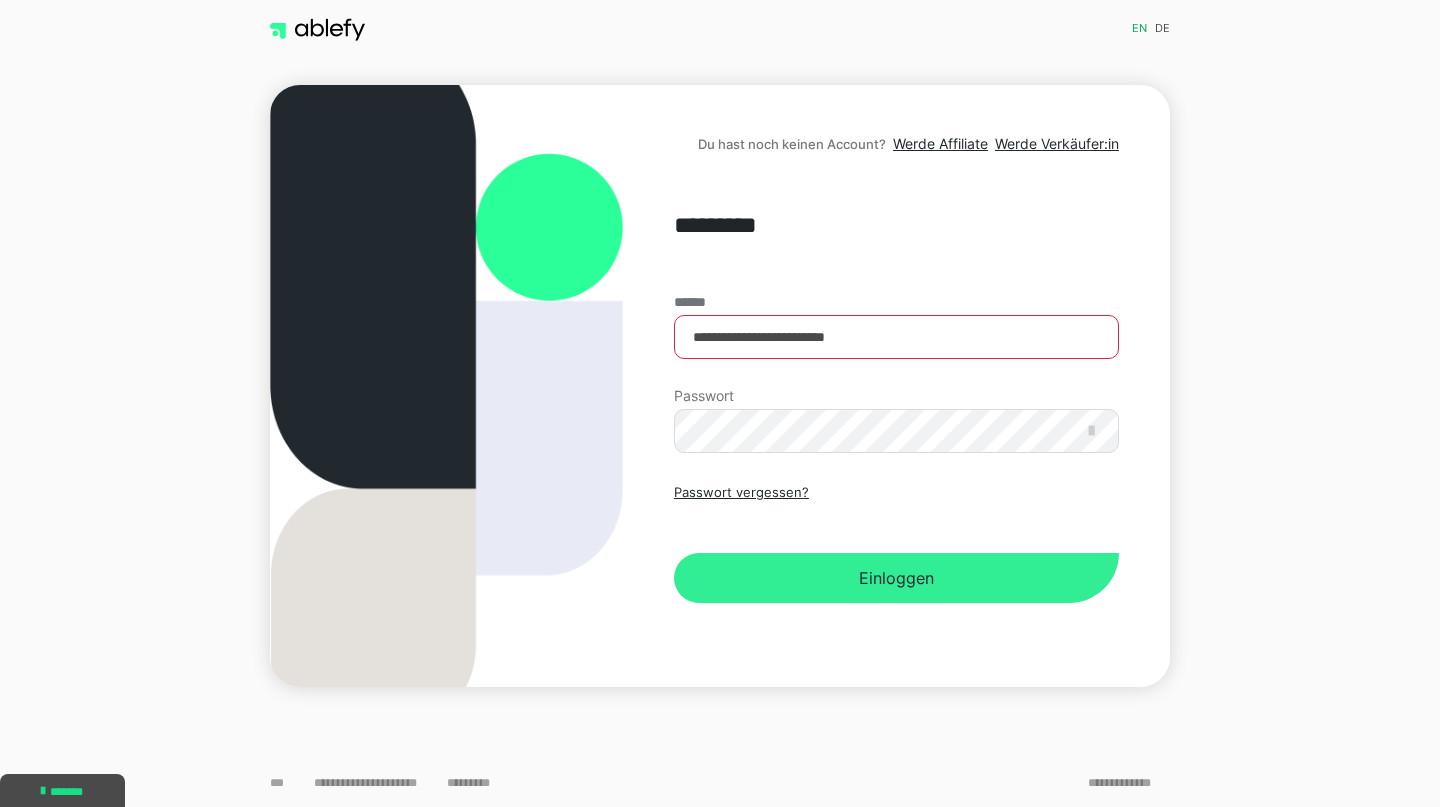click on "Einloggen" at bounding box center [896, 578] 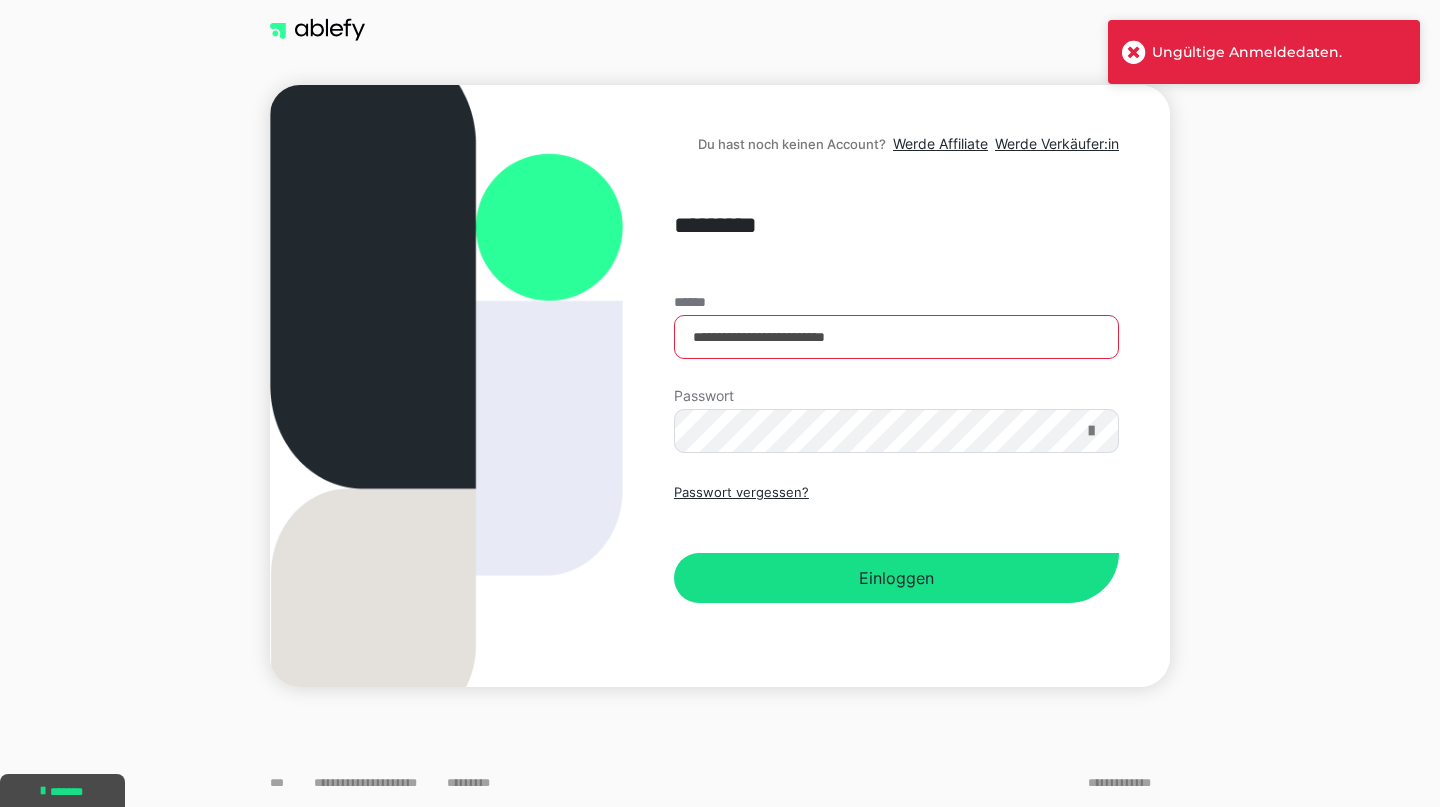 click at bounding box center (1091, 431) 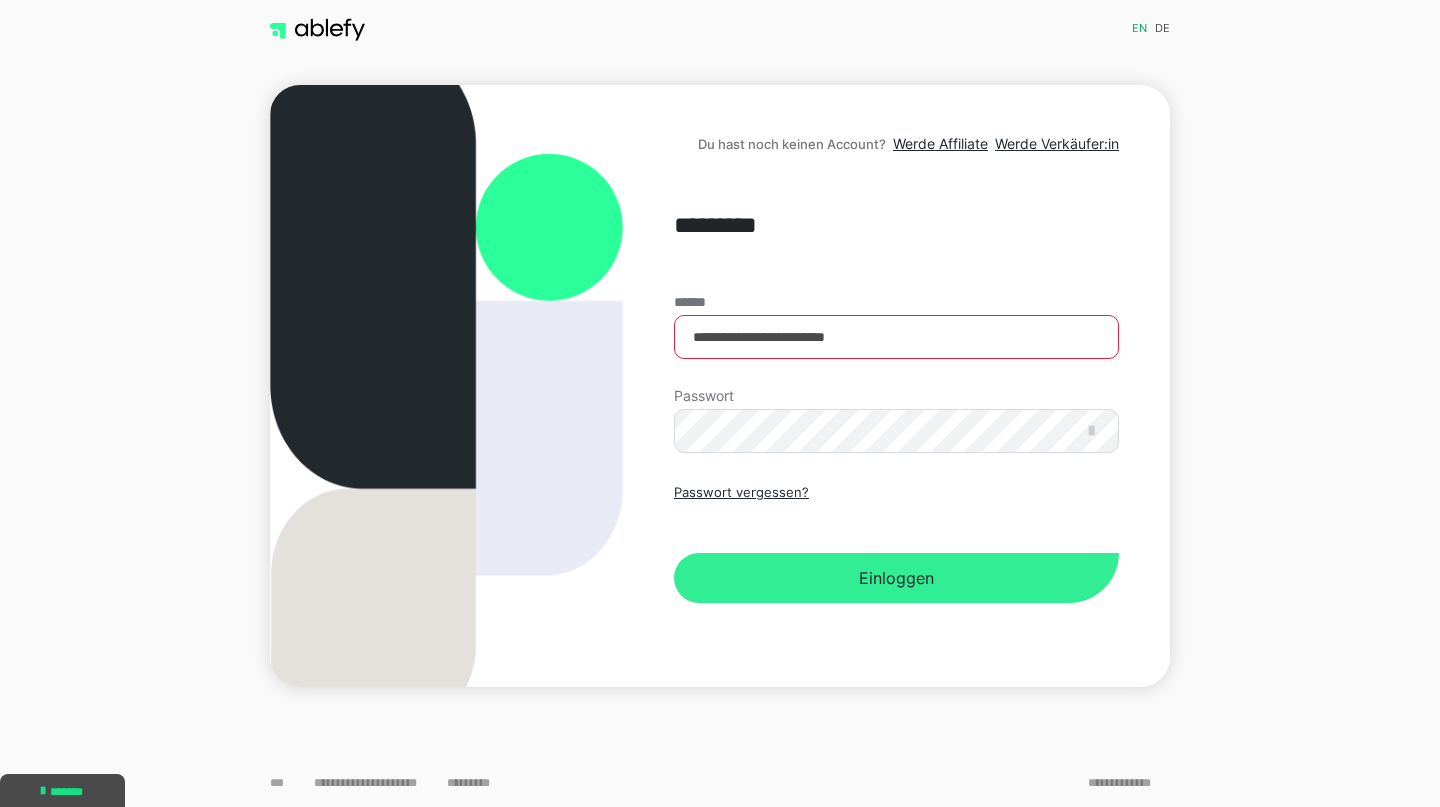 click on "Einloggen" at bounding box center (896, 578) 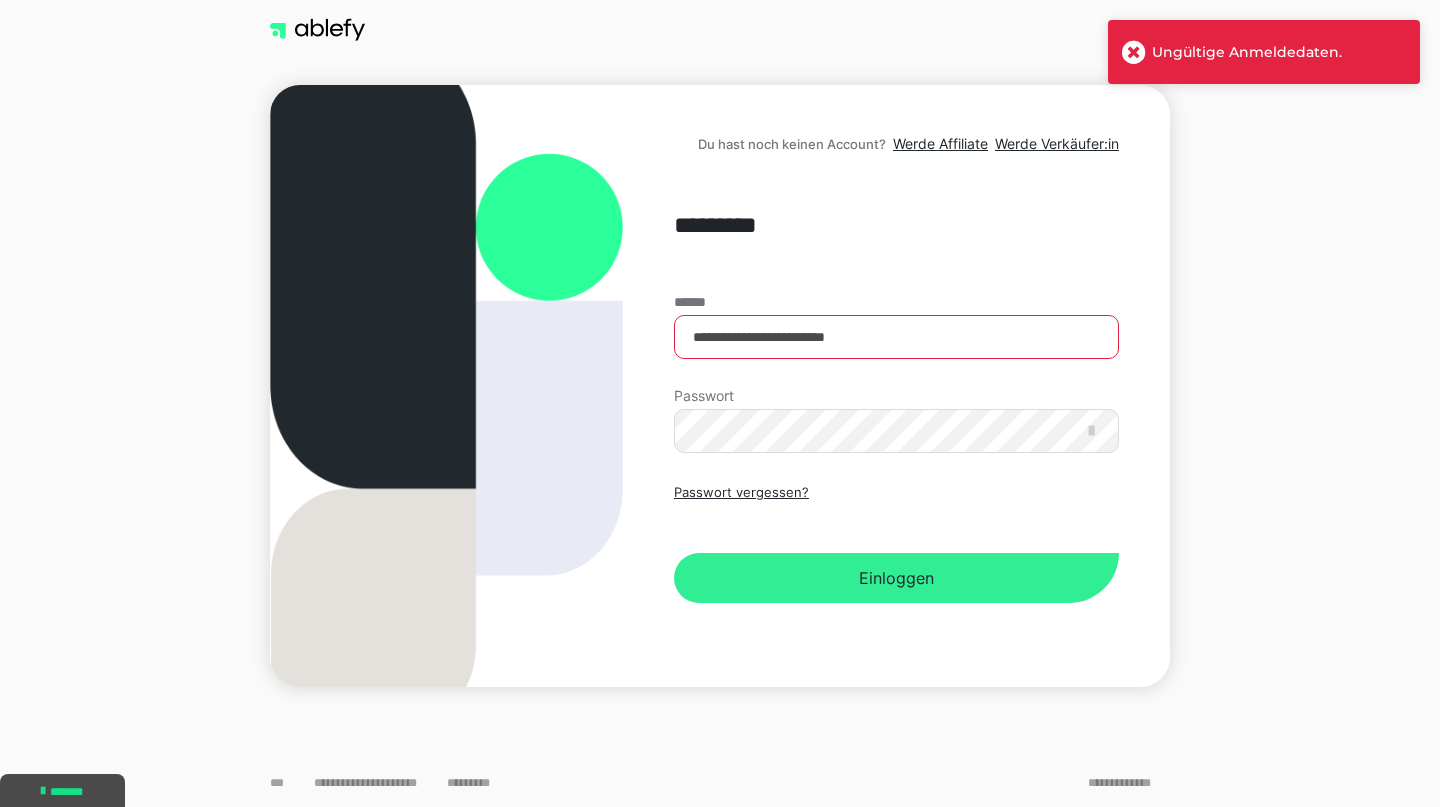drag, startPoint x: 812, startPoint y: 583, endPoint x: 829, endPoint y: 596, distance: 21.400934 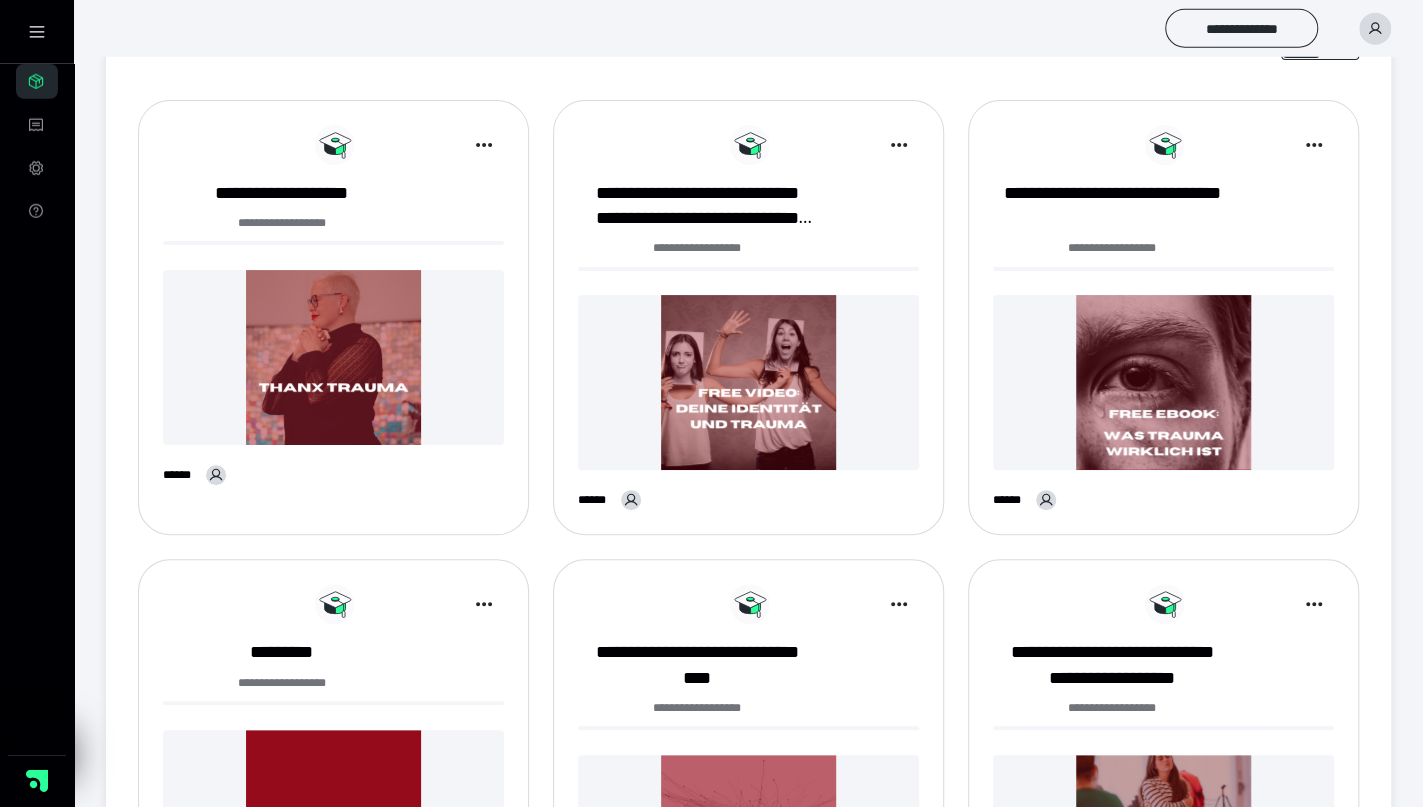 scroll, scrollTop: 416, scrollLeft: 0, axis: vertical 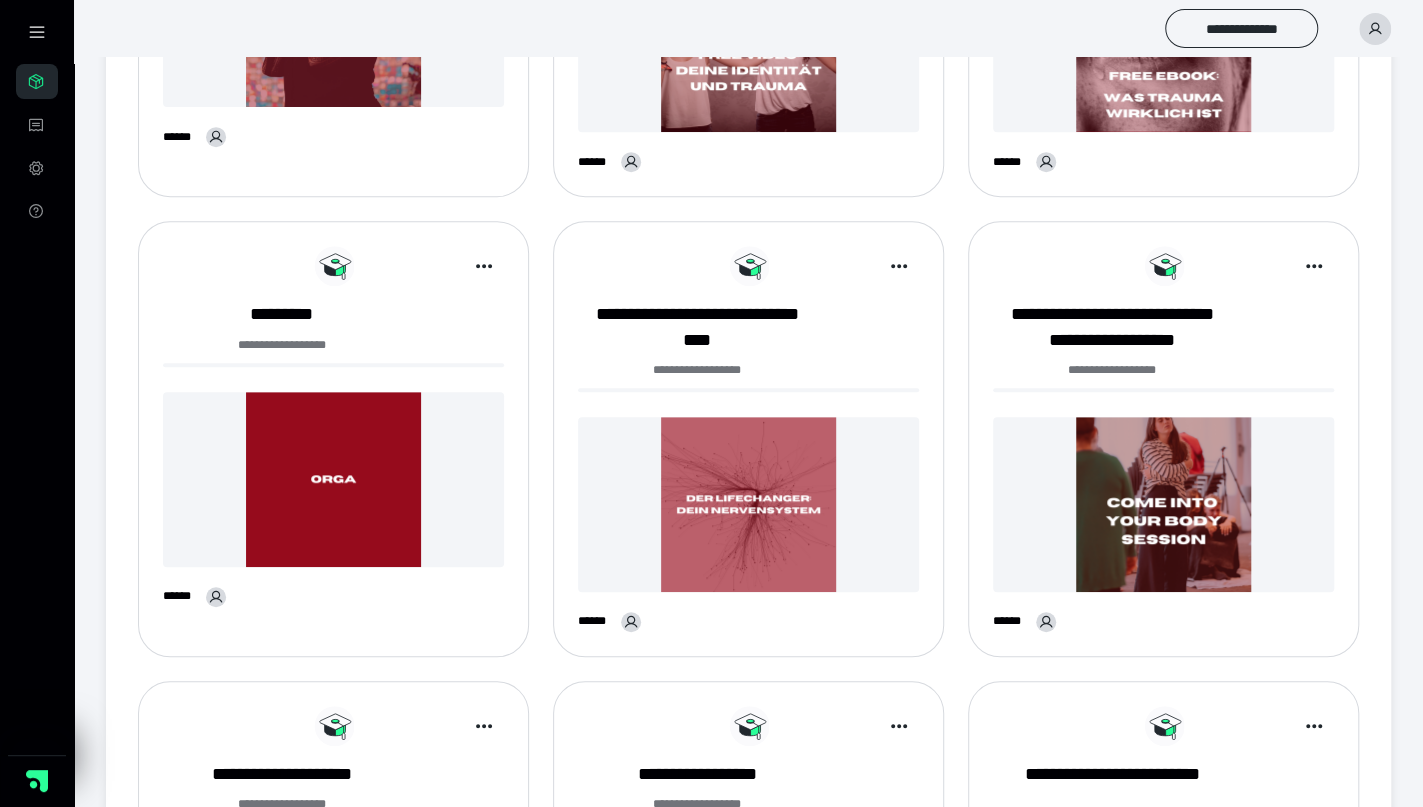 click at bounding box center (748, 938) 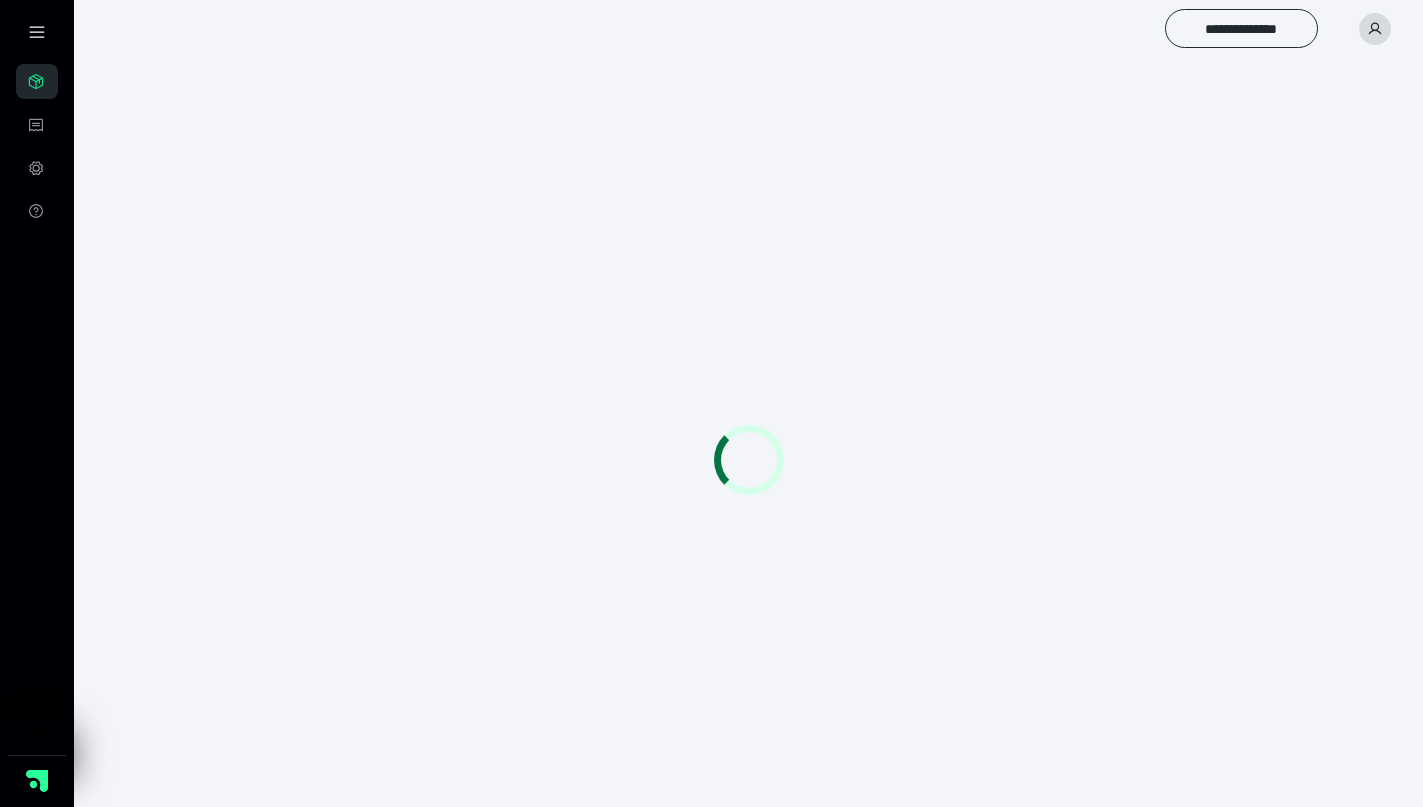 scroll, scrollTop: 0, scrollLeft: 0, axis: both 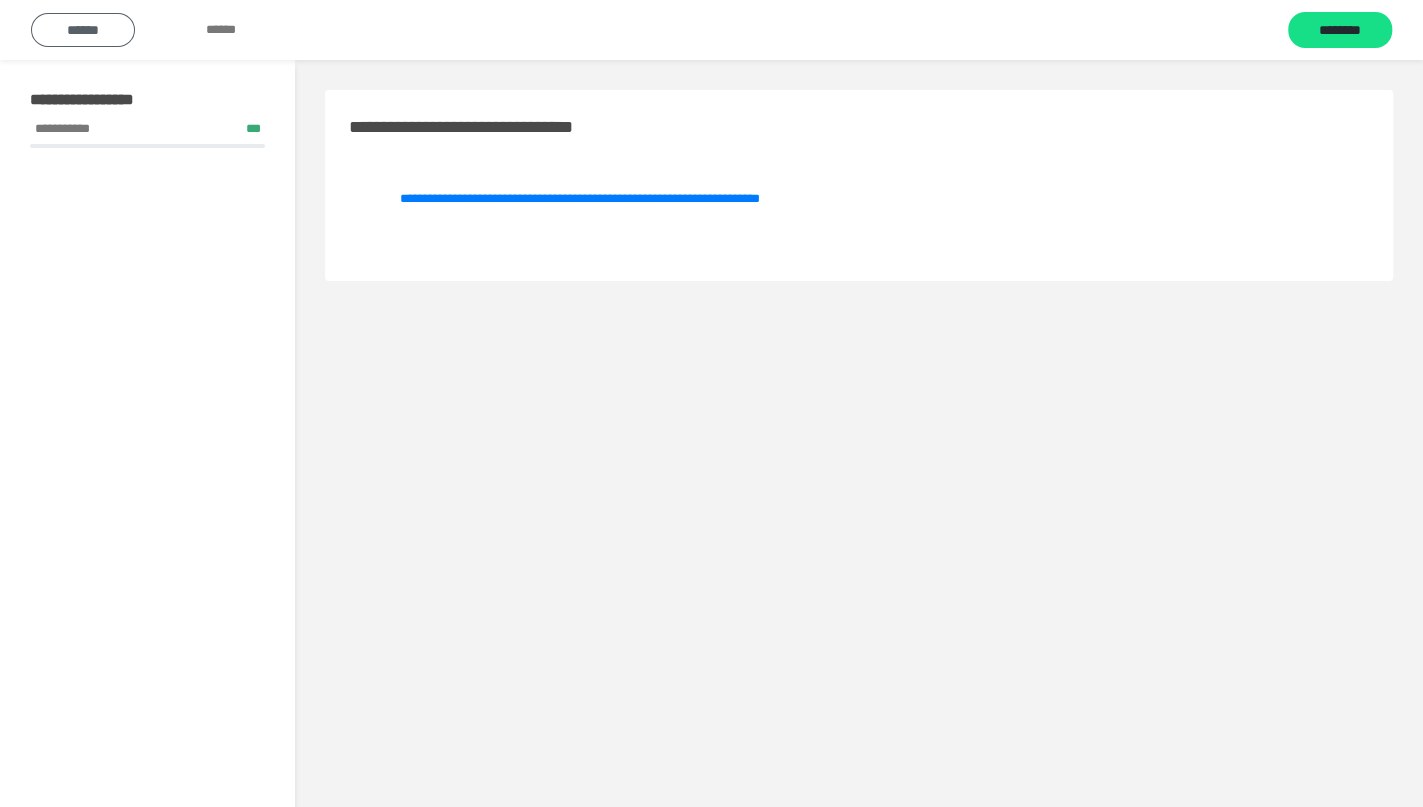click on "******" at bounding box center [83, 30] 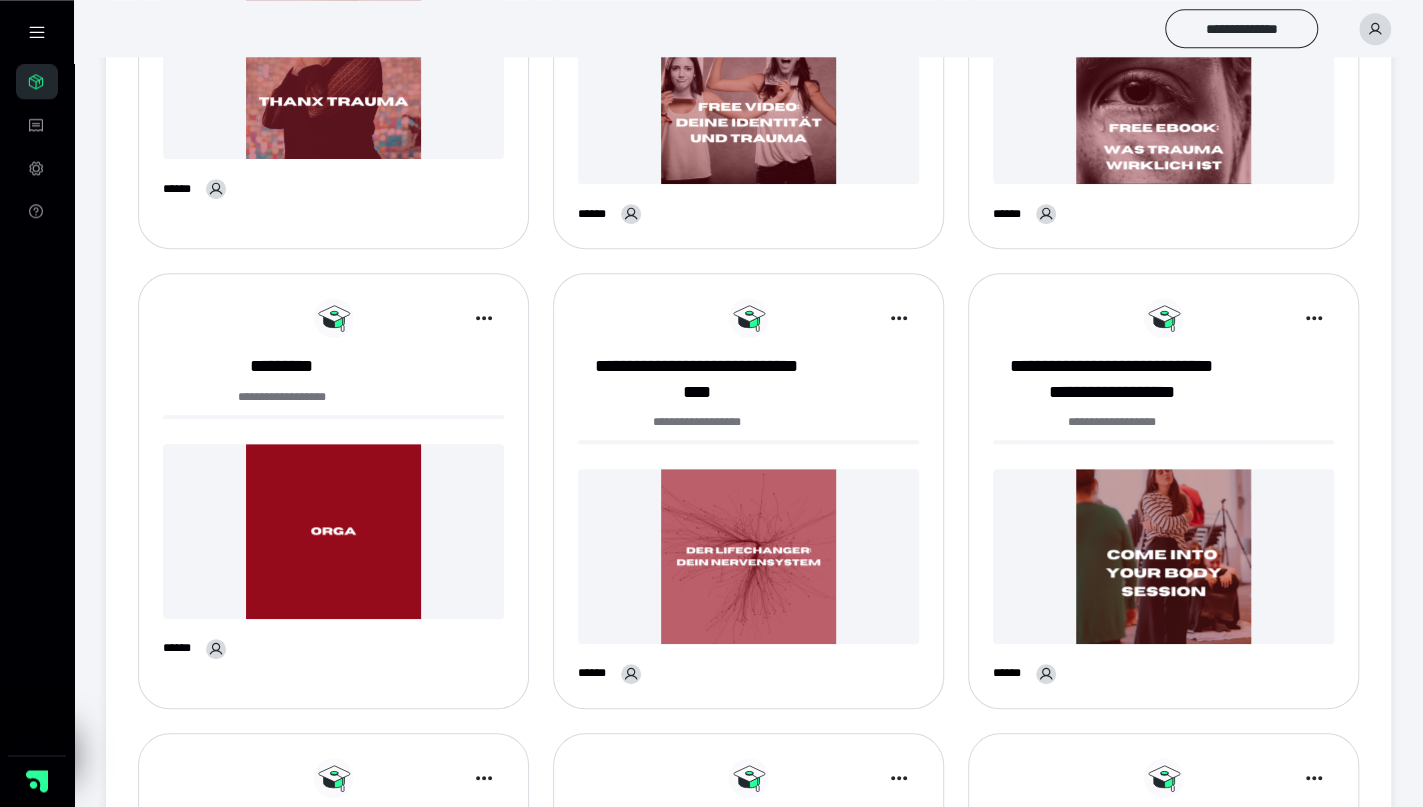 scroll, scrollTop: 362, scrollLeft: 0, axis: vertical 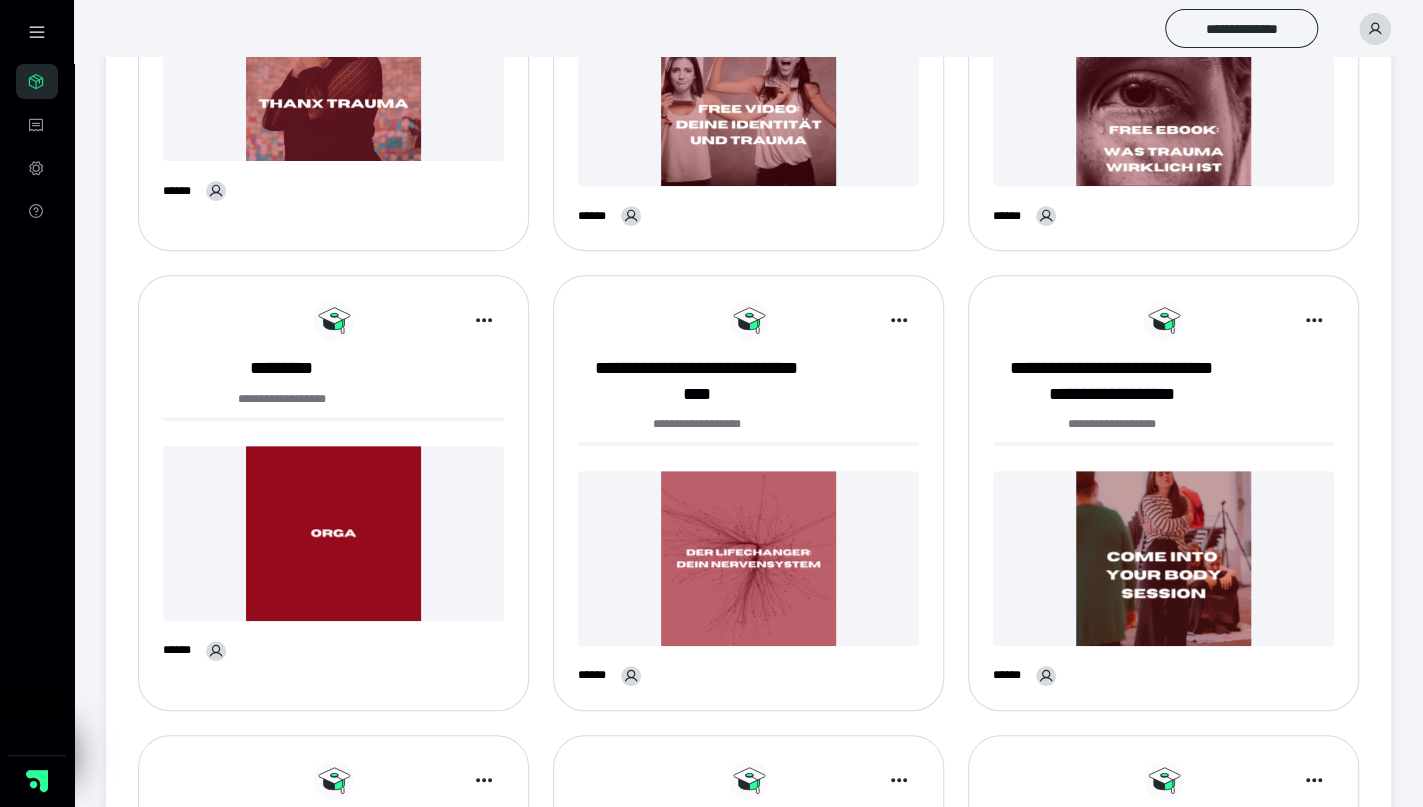 click at bounding box center [333, 992] 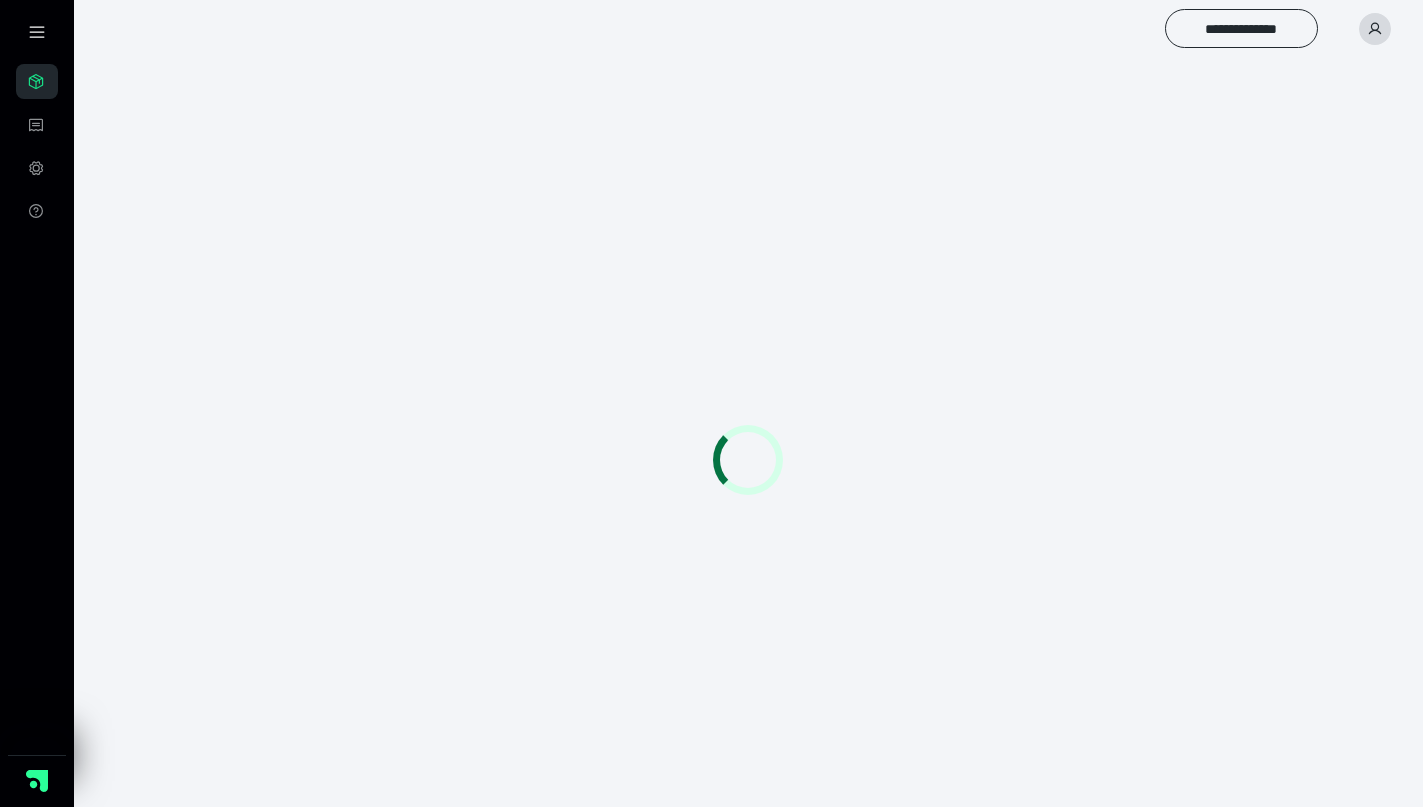 scroll, scrollTop: 0, scrollLeft: 0, axis: both 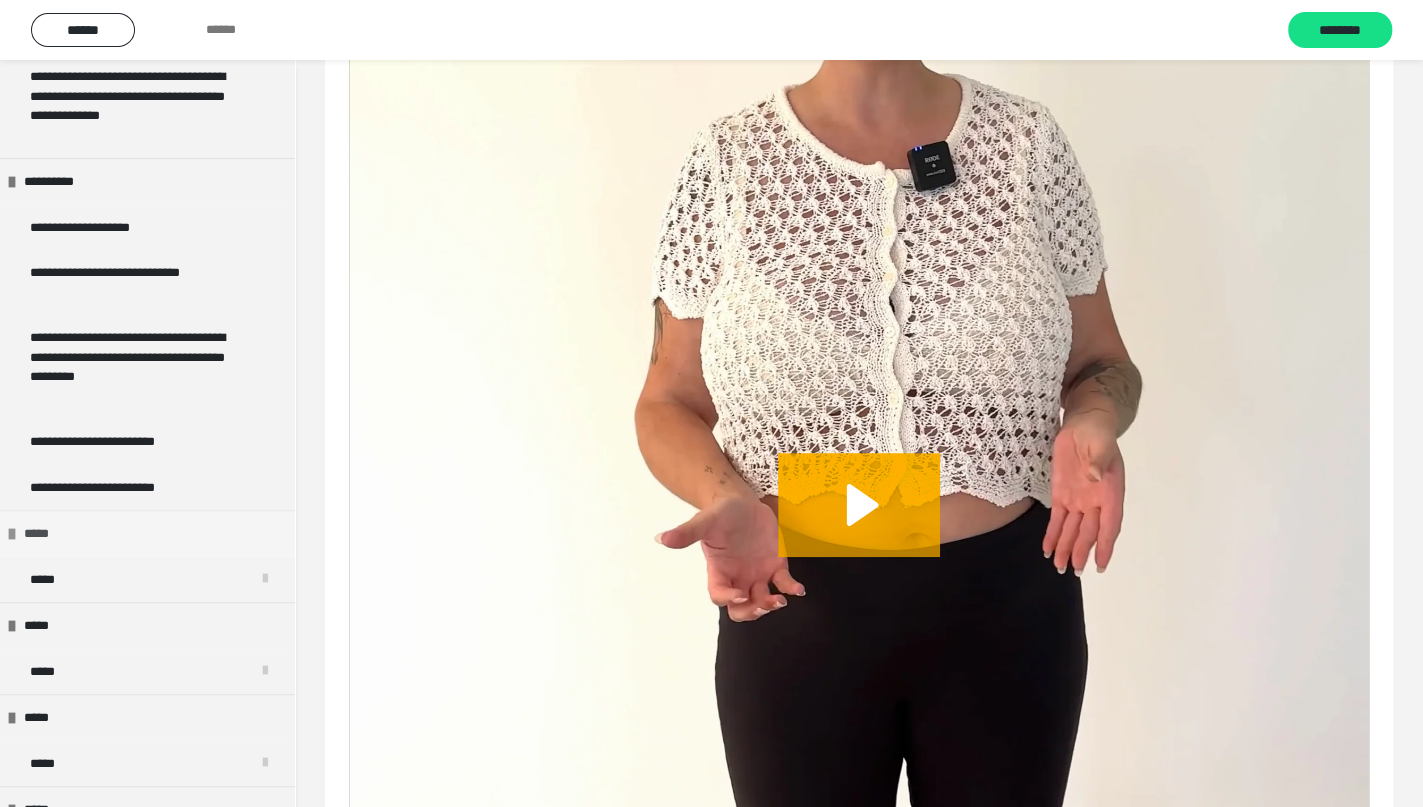 click on "*****" at bounding box center [40, 534] 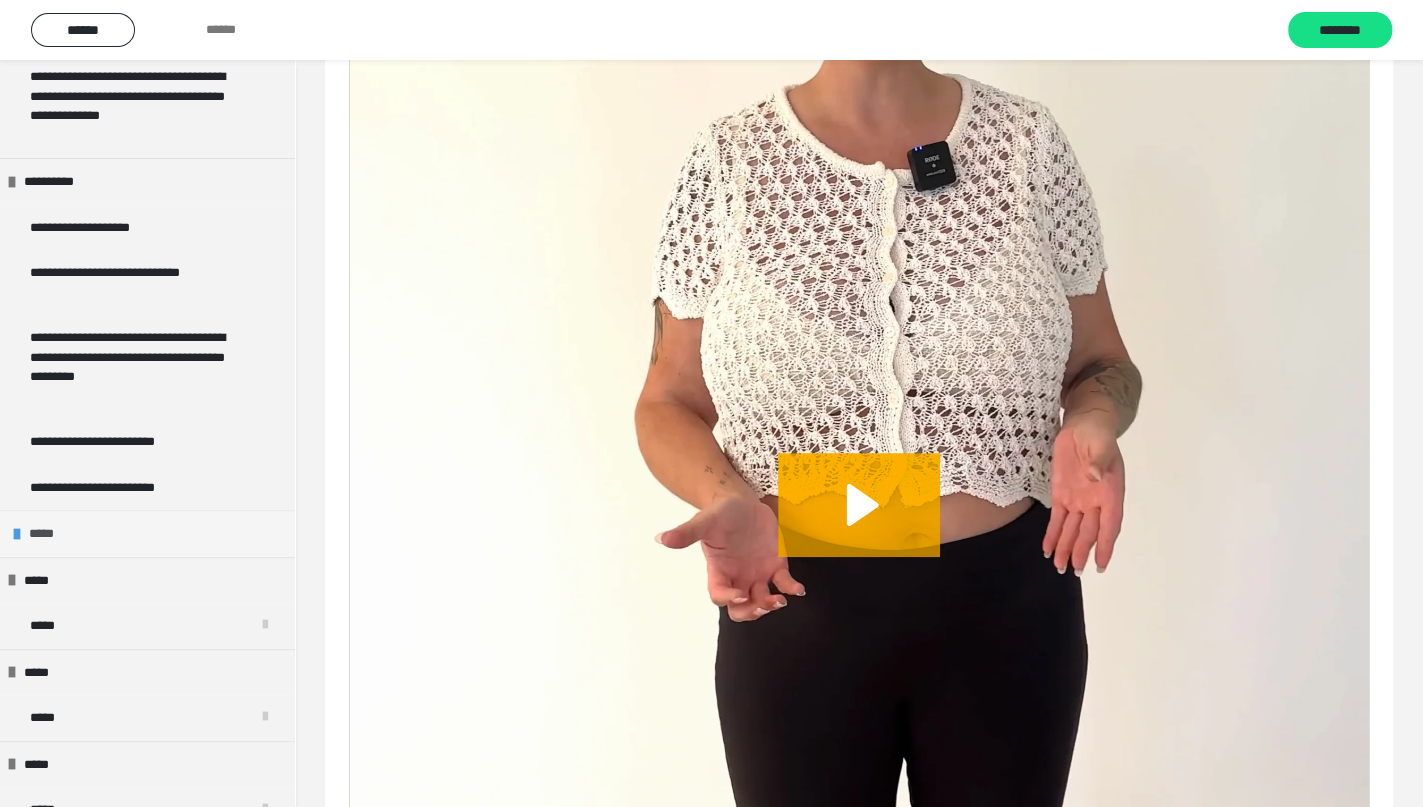 click on "*****" at bounding box center [45, 534] 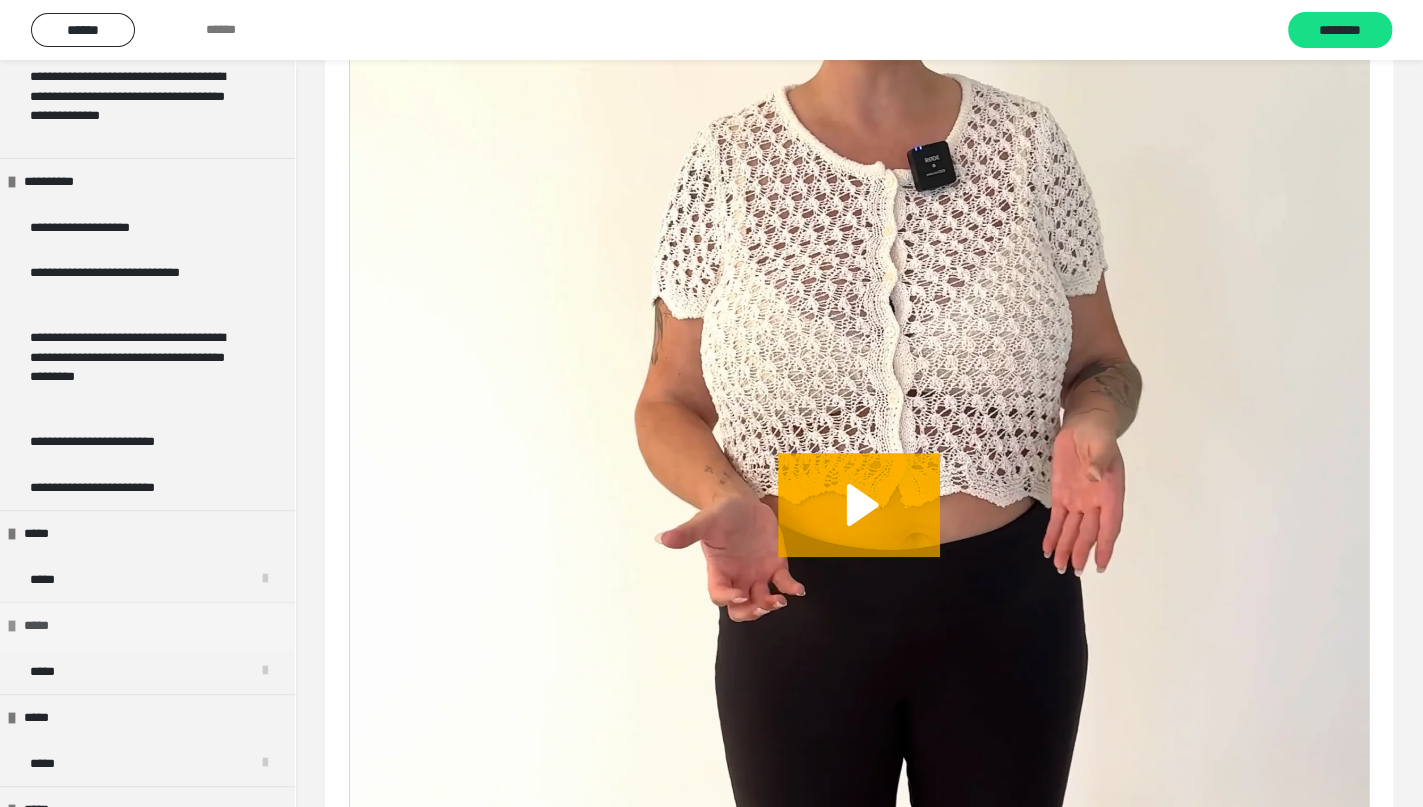 click on "*****" at bounding box center [41, 626] 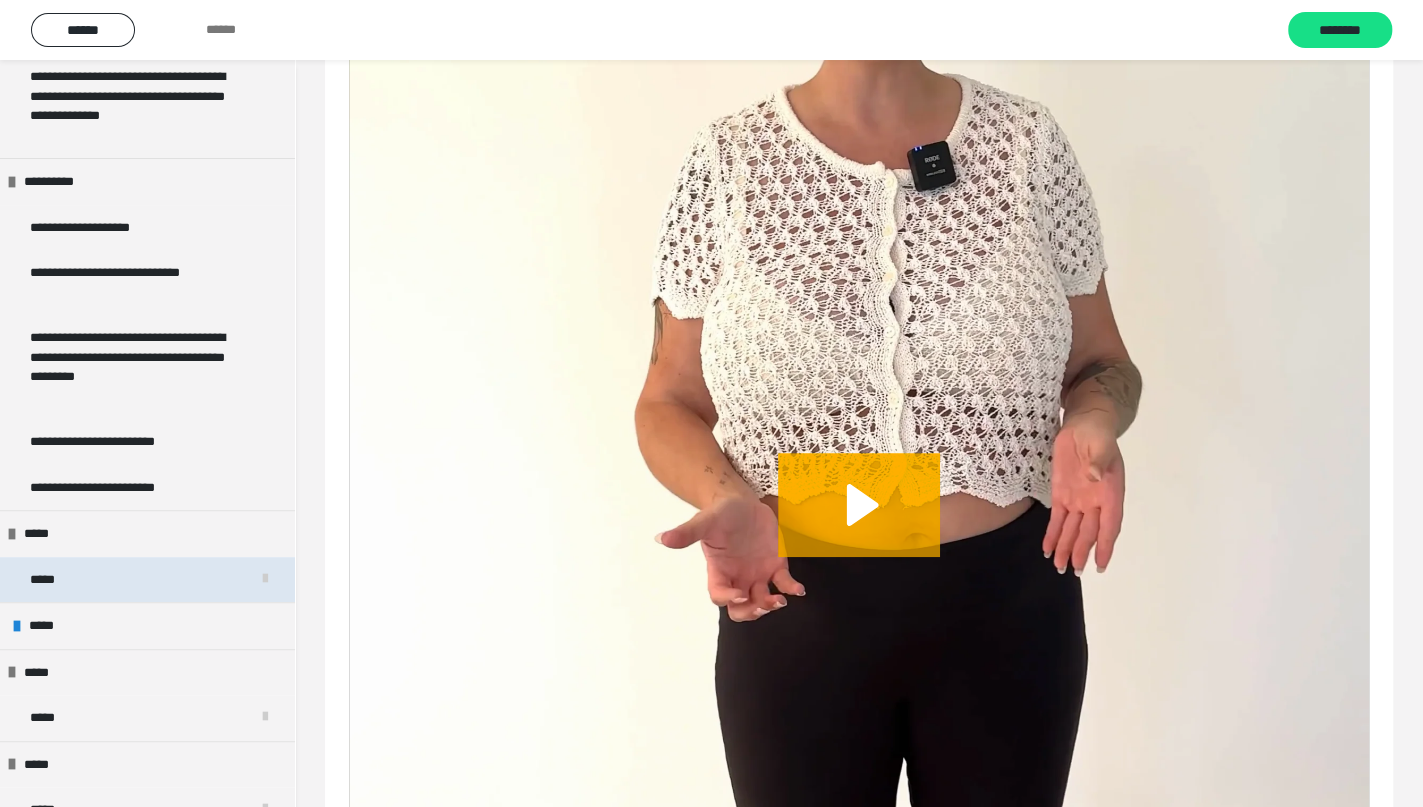 click on "*****" at bounding box center (147, 580) 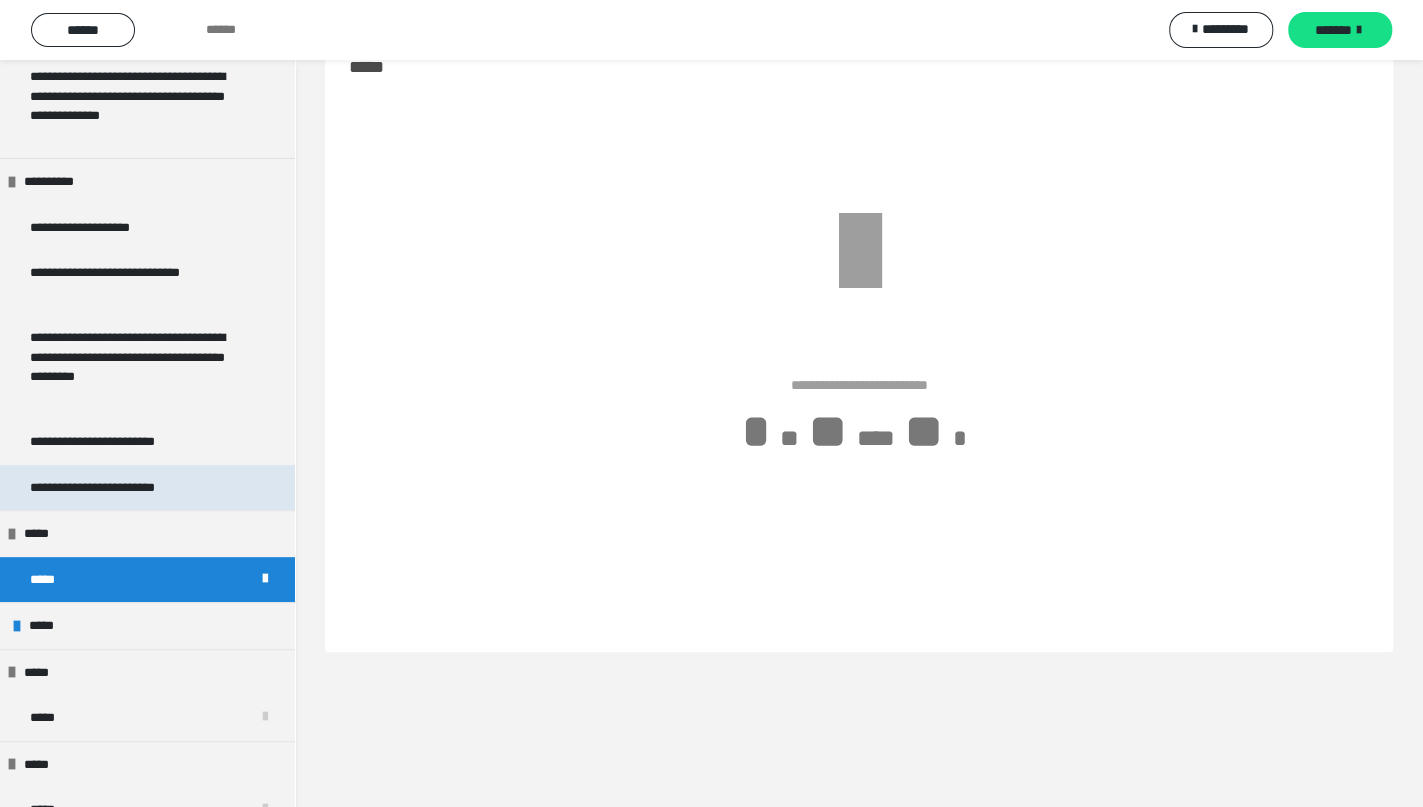click on "**********" at bounding box center [112, 488] 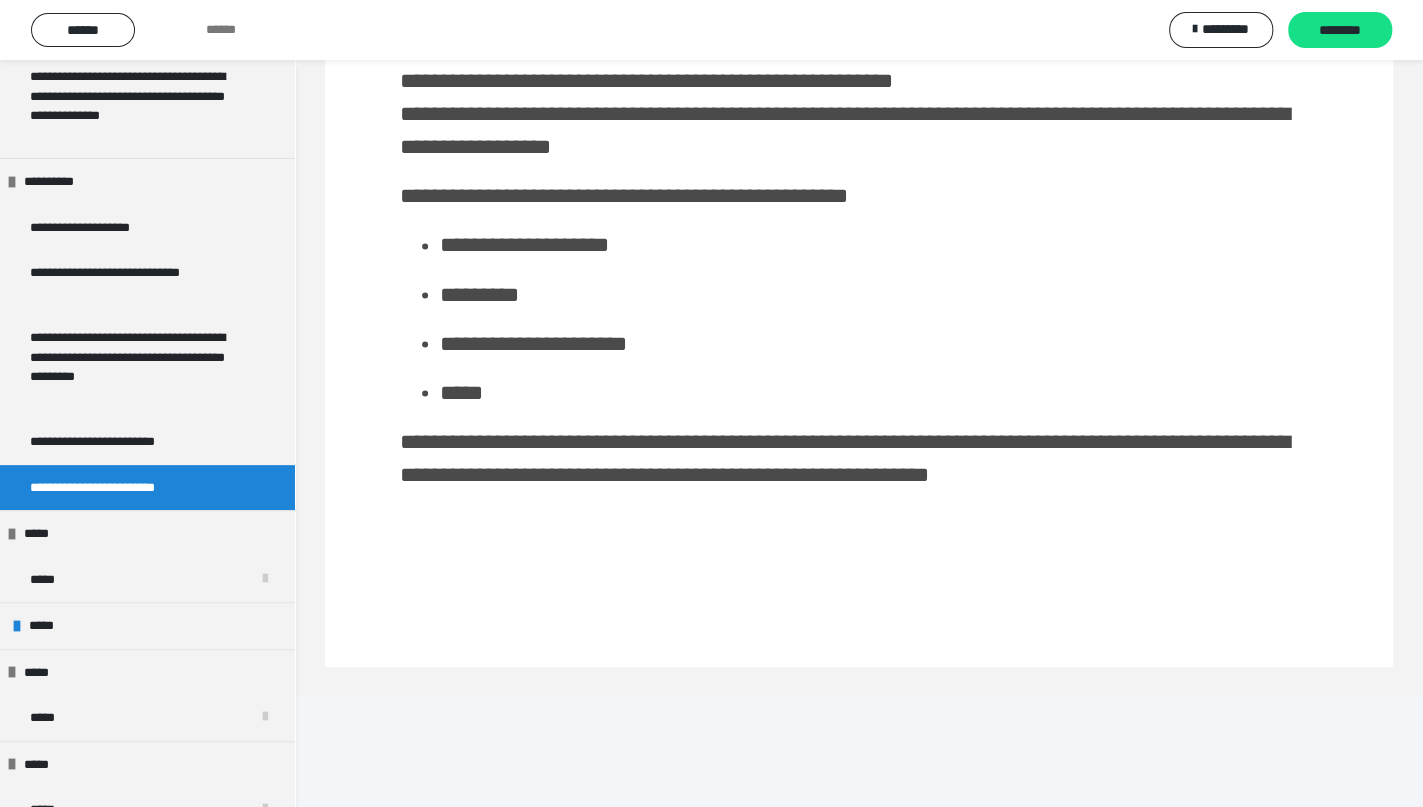 scroll, scrollTop: 1993, scrollLeft: 0, axis: vertical 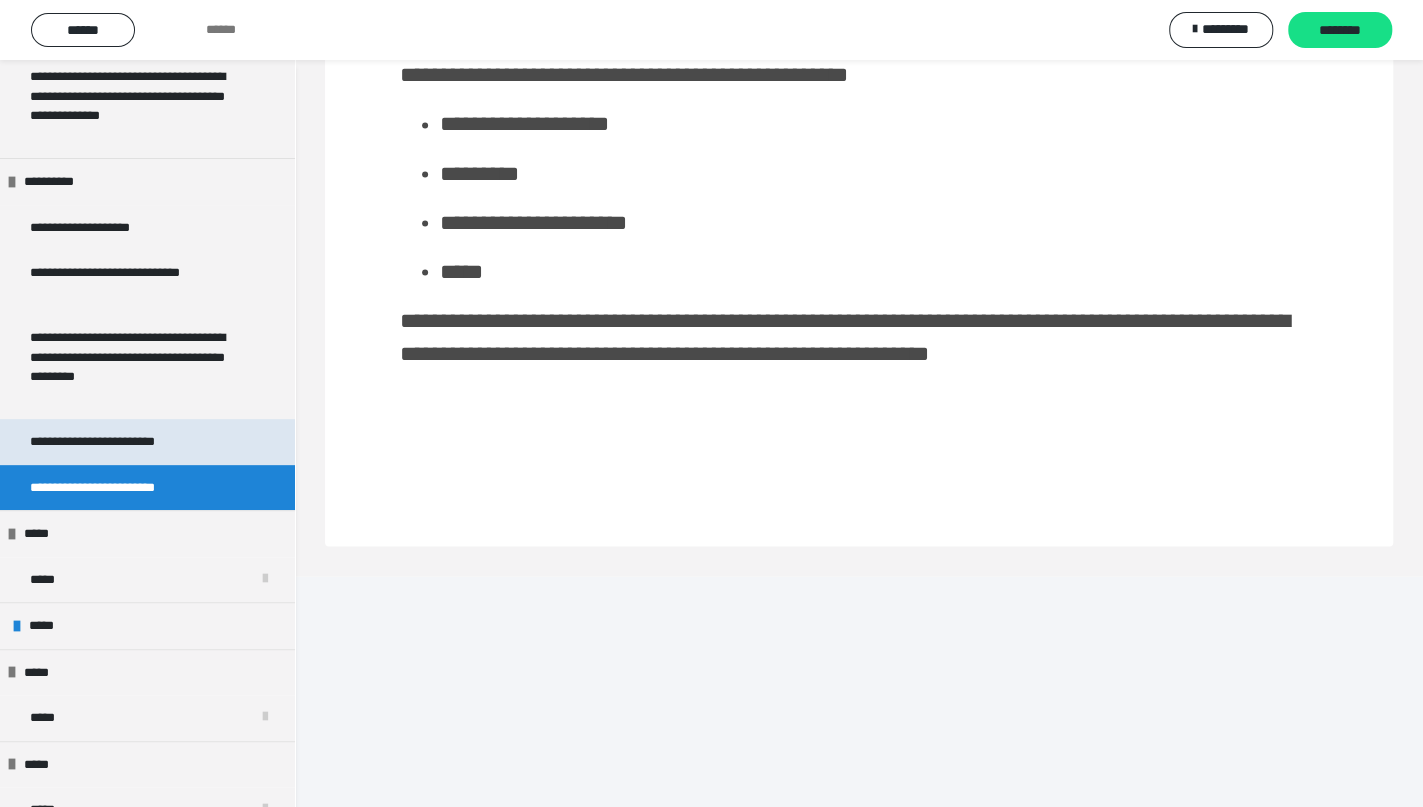 click on "**********" at bounding box center (122, 442) 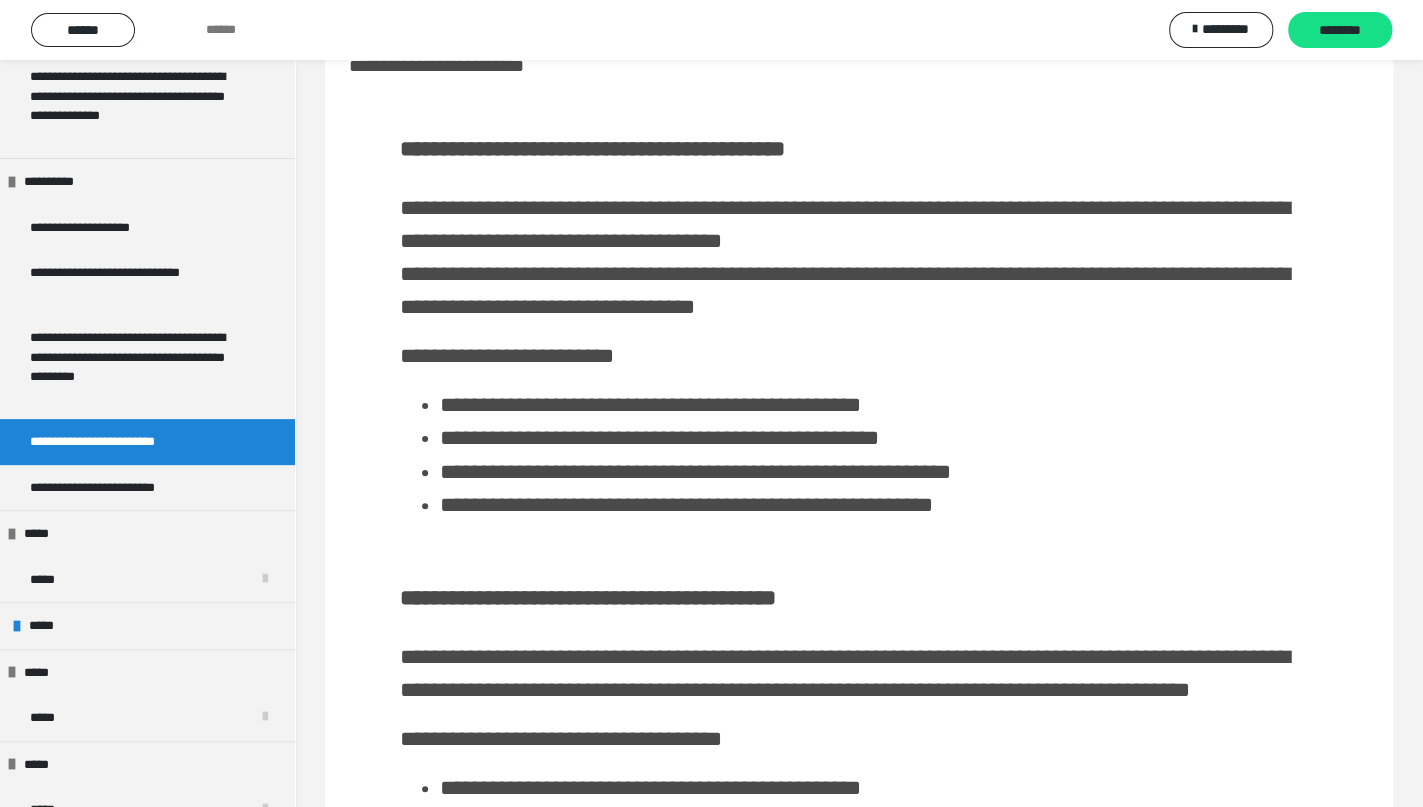 scroll, scrollTop: 0, scrollLeft: 0, axis: both 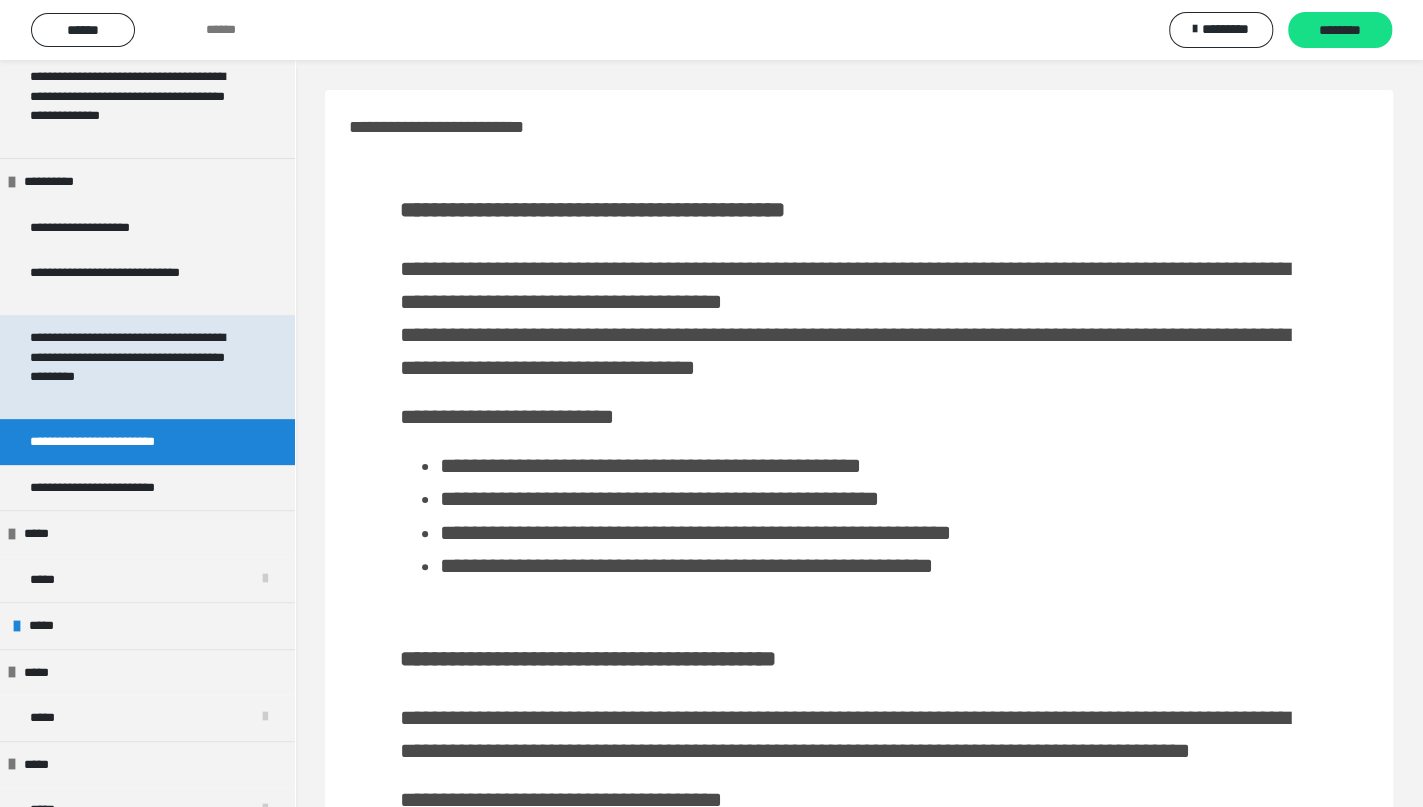 click on "**********" at bounding box center [131, 367] 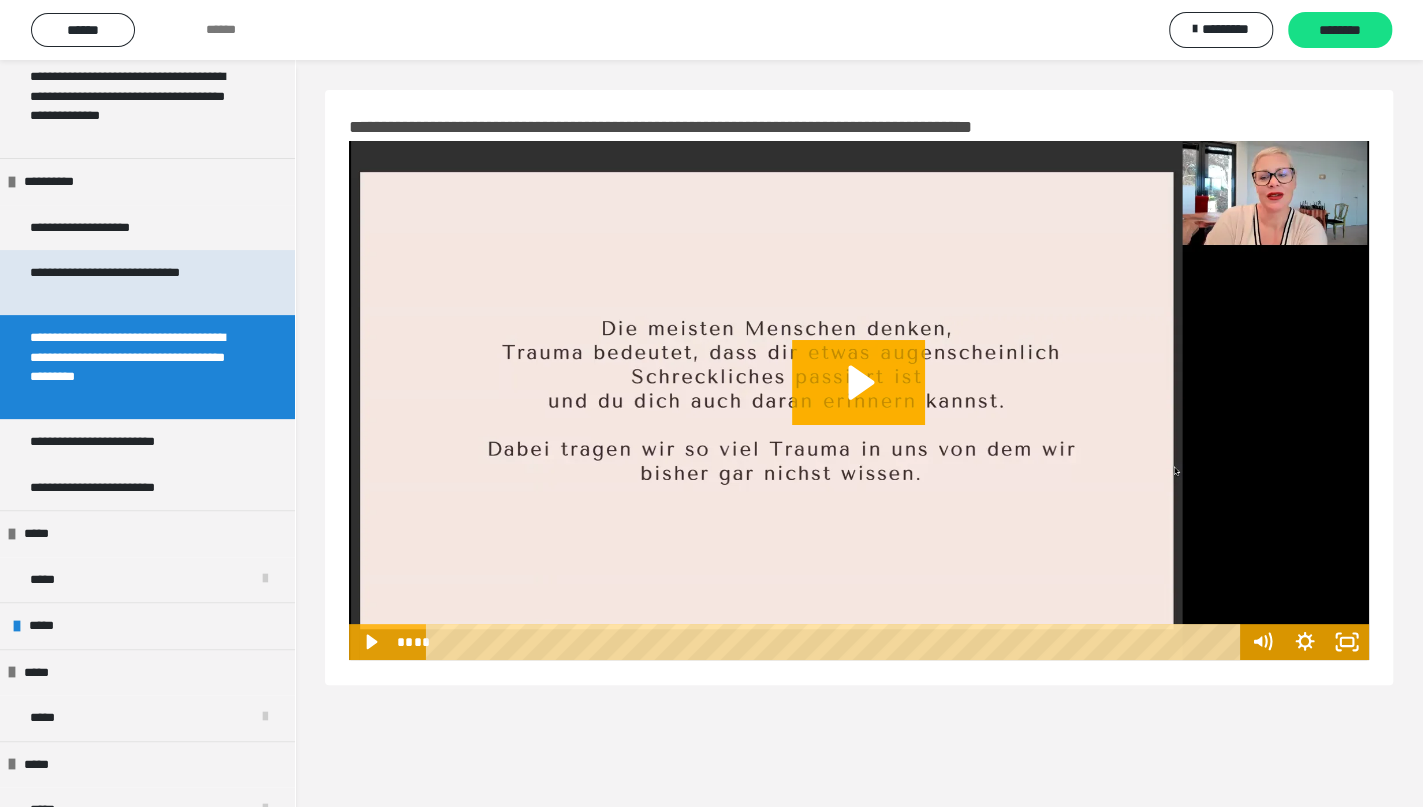 click on "**********" at bounding box center [131, 282] 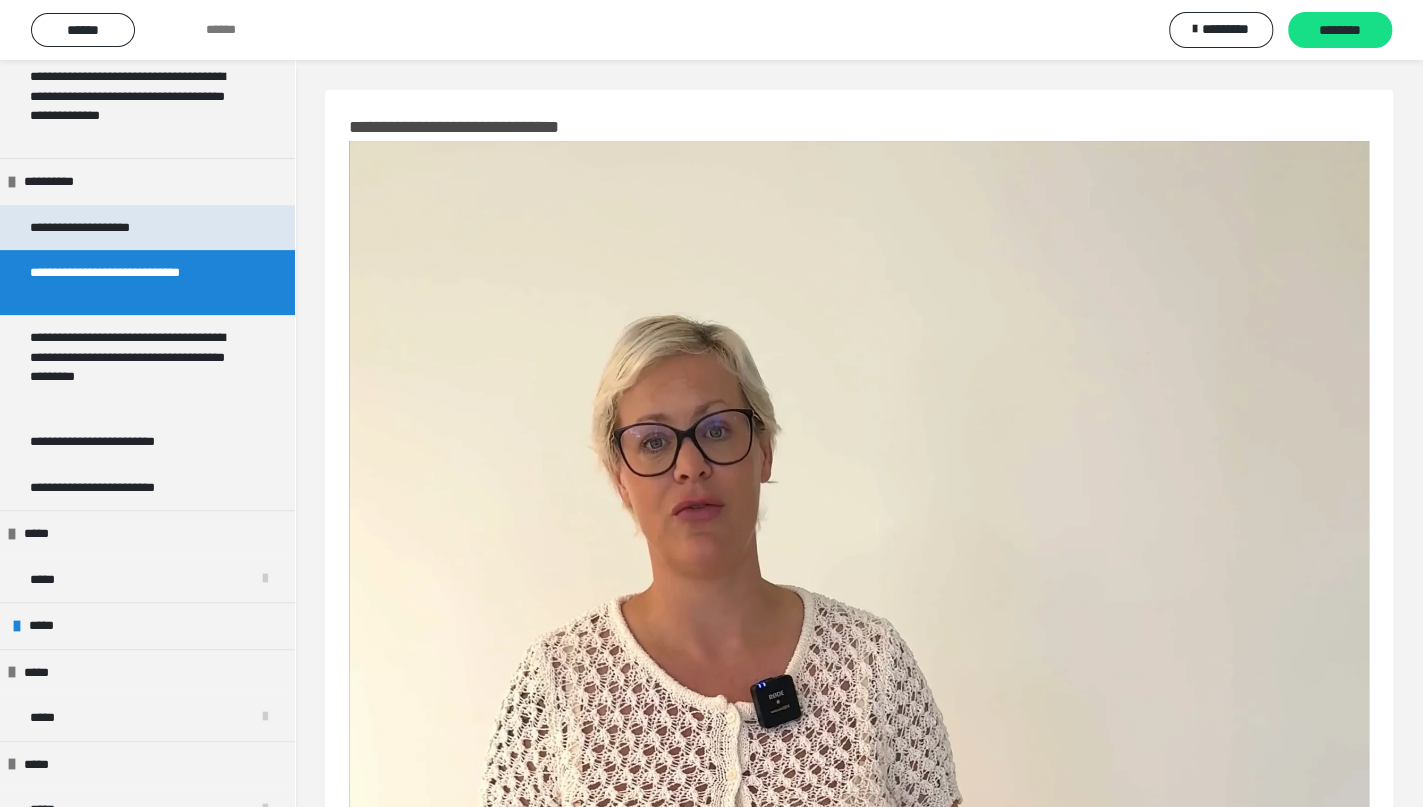 click on "**********" at bounding box center [102, 228] 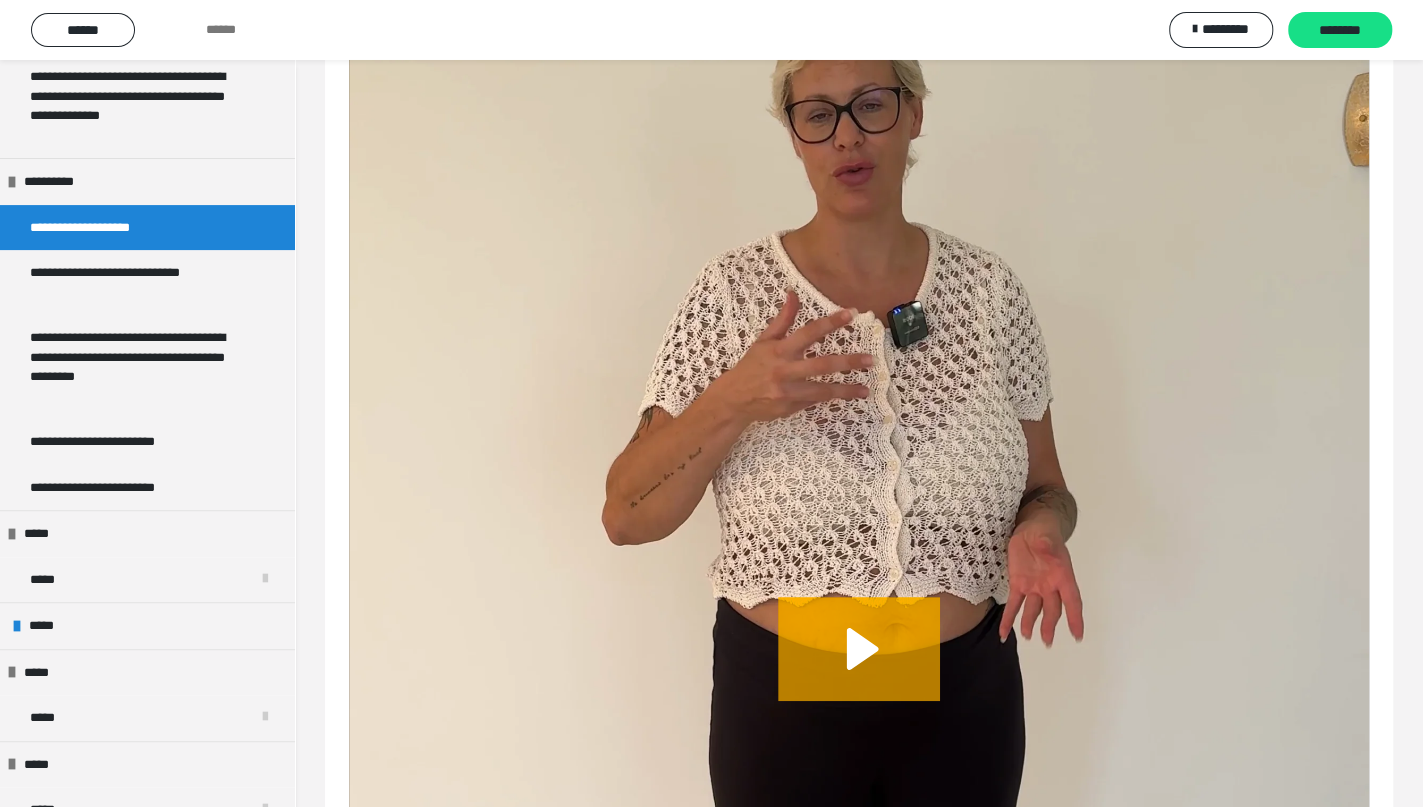 scroll, scrollTop: 368, scrollLeft: 0, axis: vertical 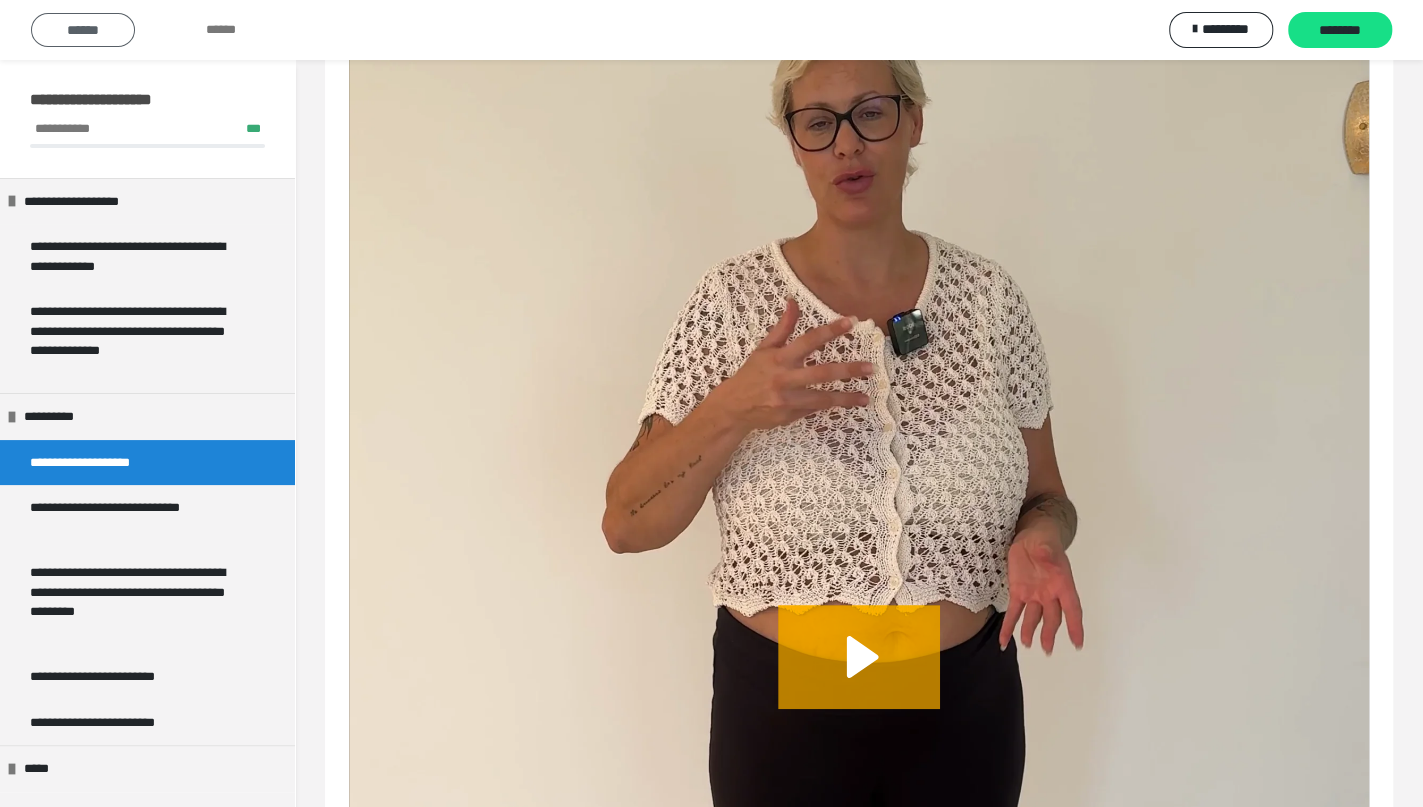 click on "******" at bounding box center (83, 30) 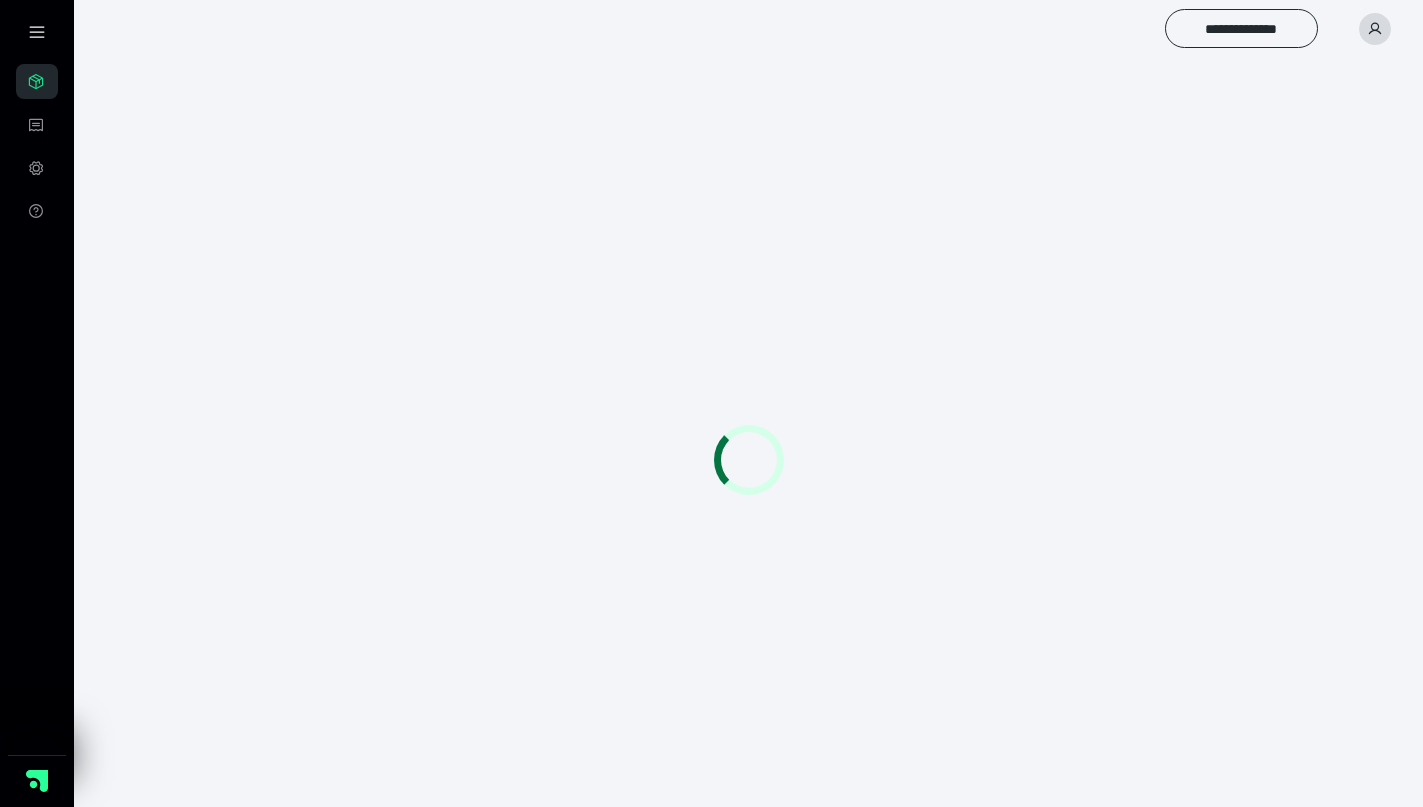 scroll, scrollTop: 0, scrollLeft: 0, axis: both 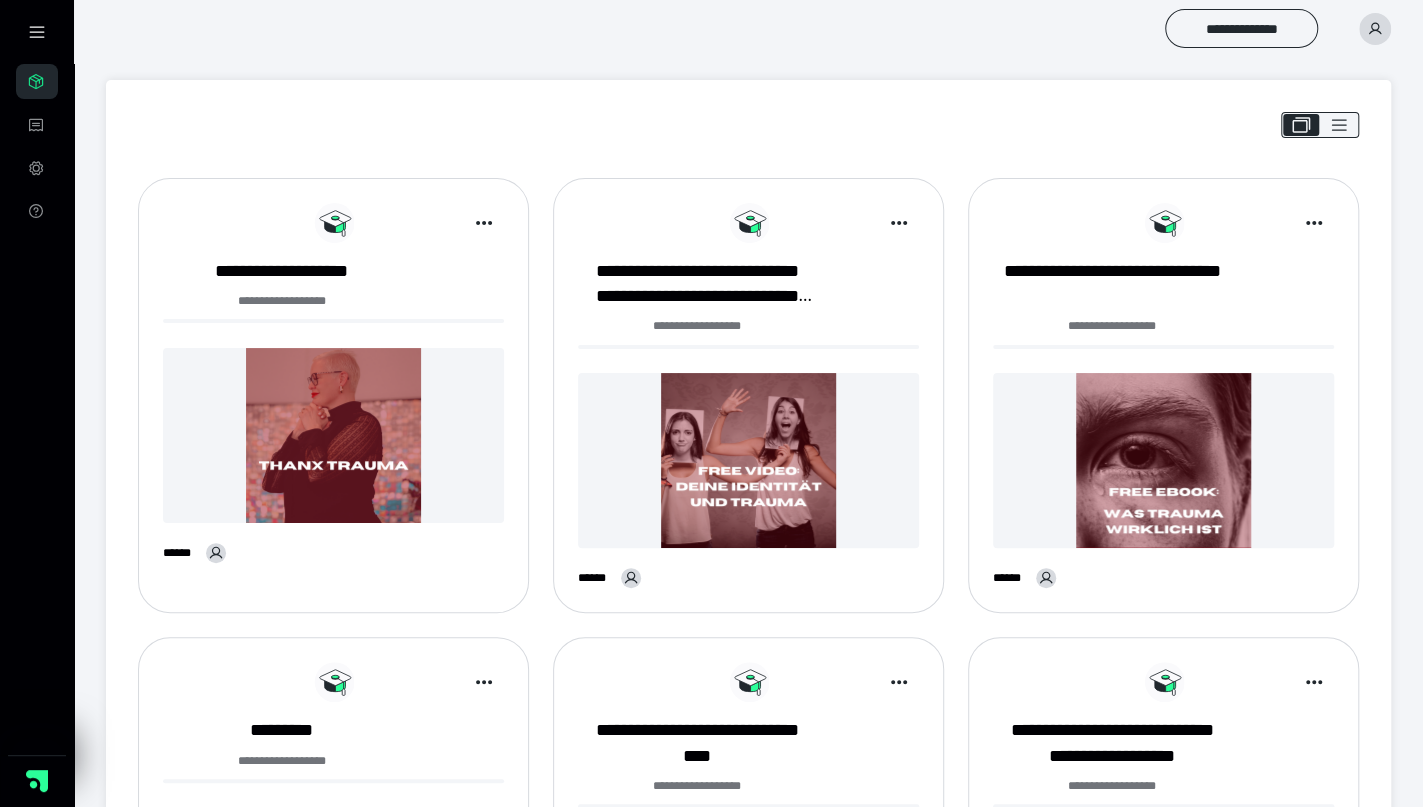 click at bounding box center [1163, 460] 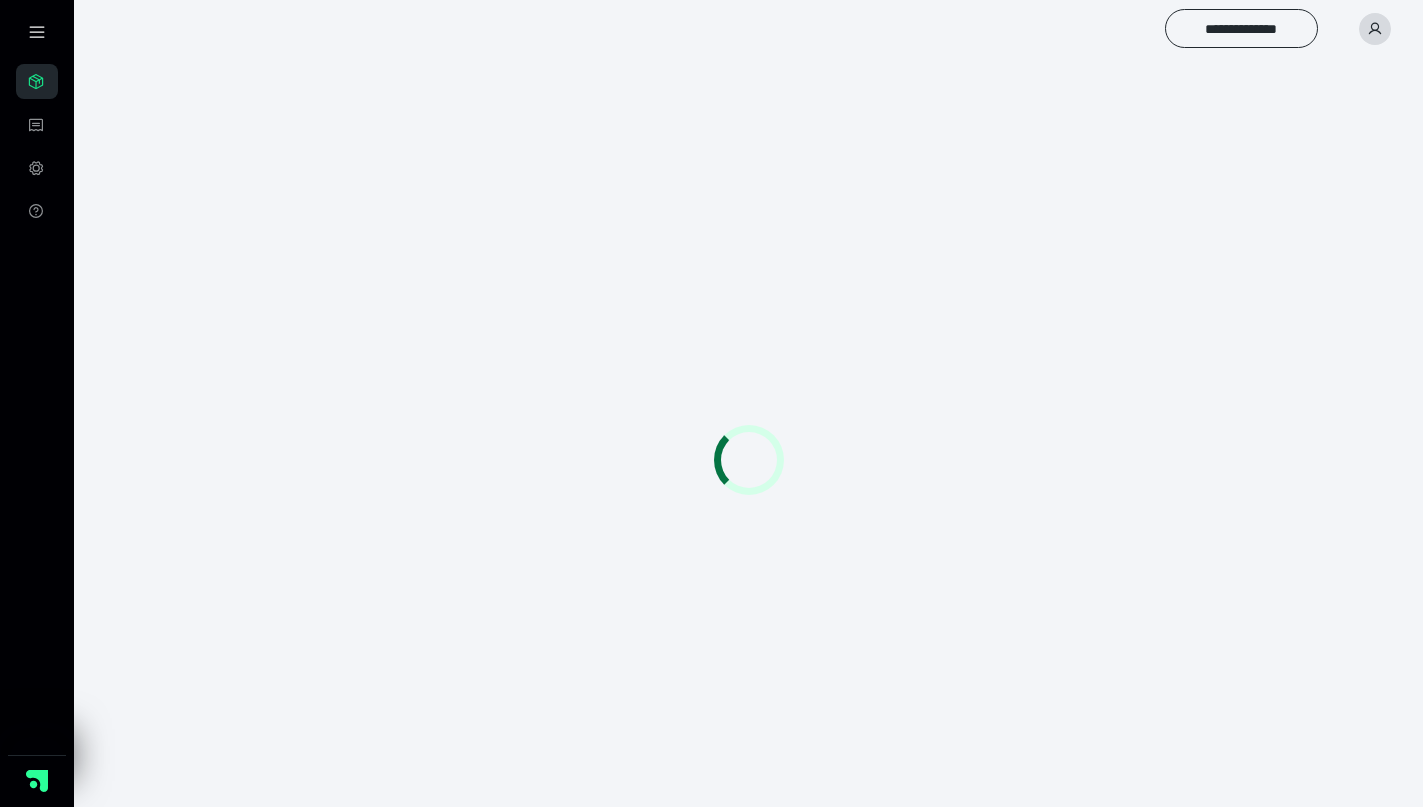 scroll, scrollTop: 0, scrollLeft: 0, axis: both 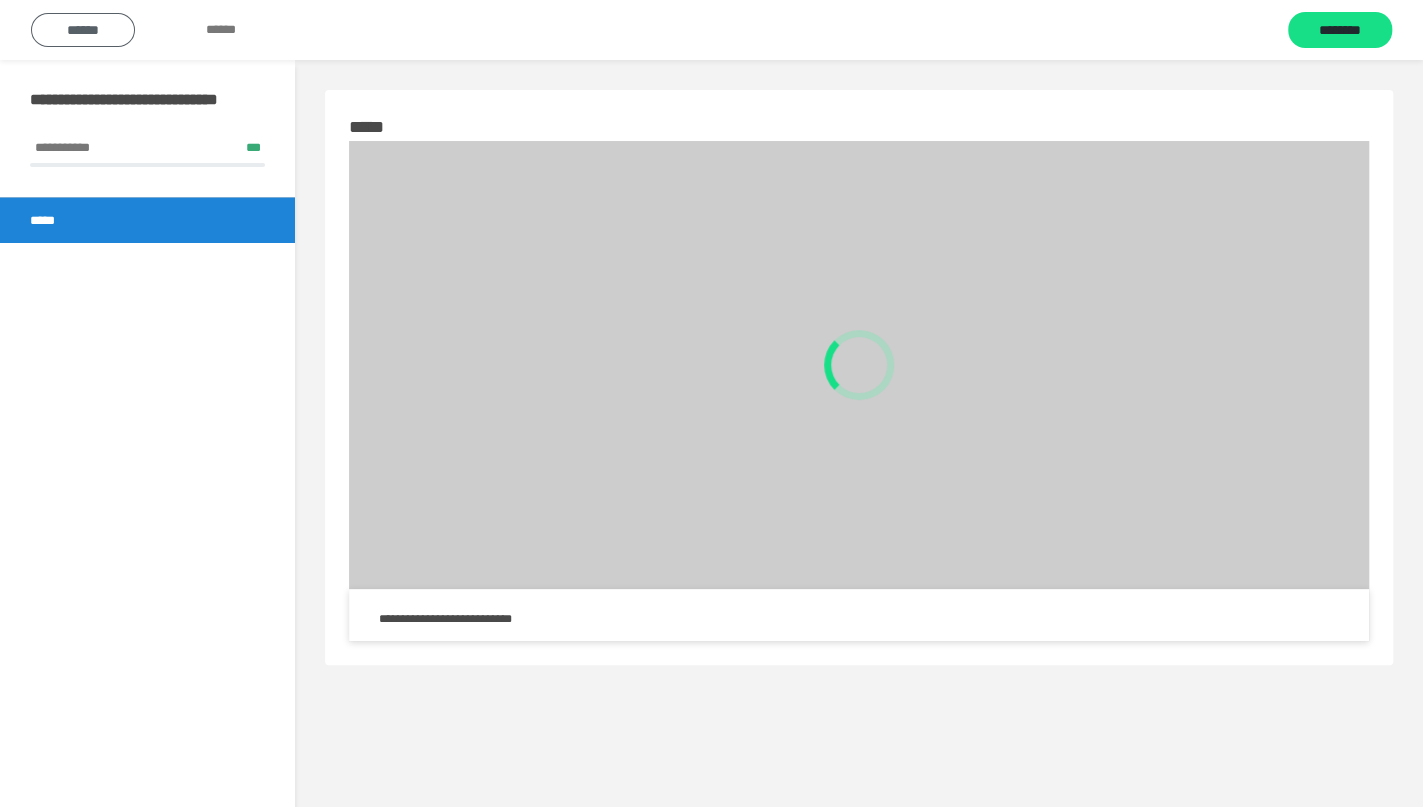click on "******" at bounding box center (83, 30) 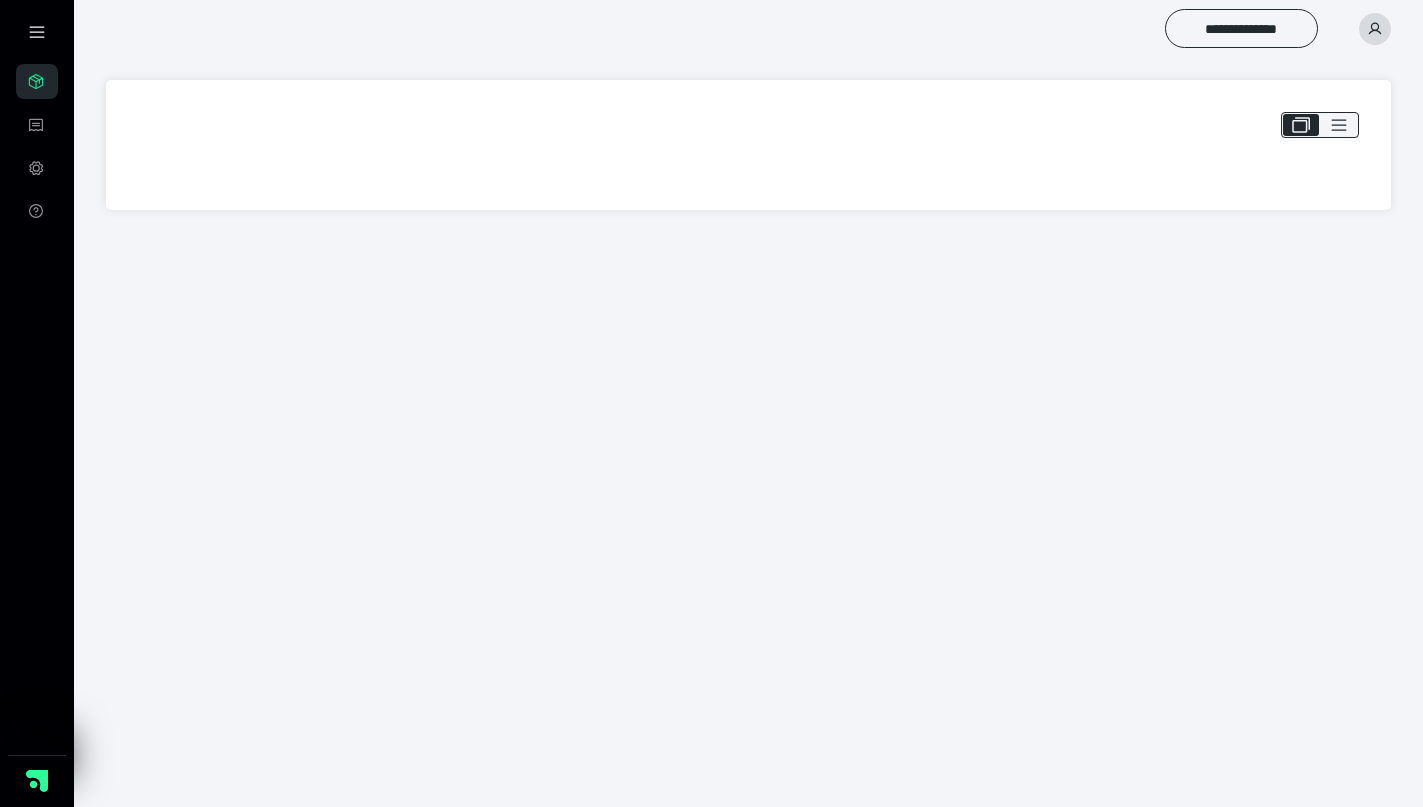 scroll, scrollTop: 0, scrollLeft: 0, axis: both 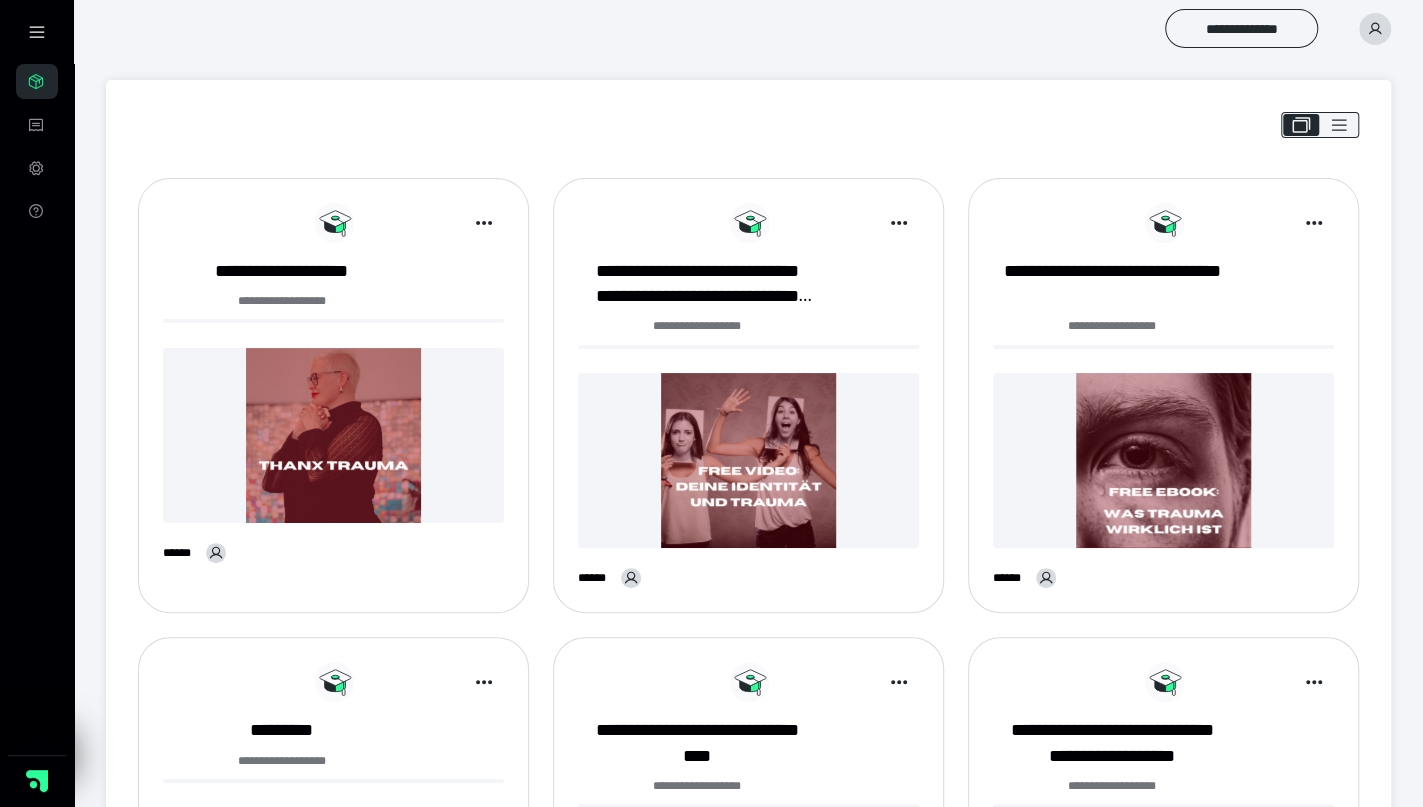 click at bounding box center [333, 435] 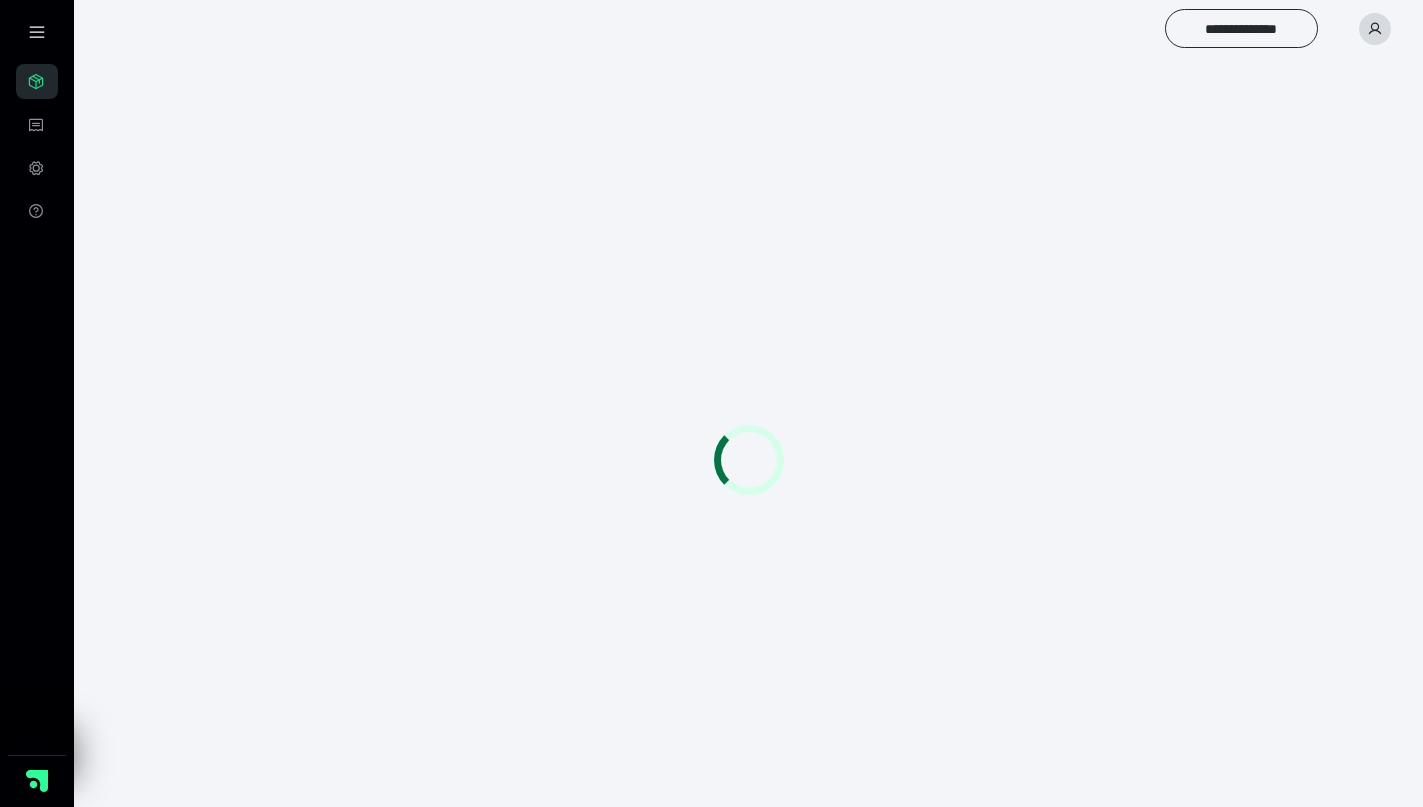 scroll, scrollTop: 0, scrollLeft: 0, axis: both 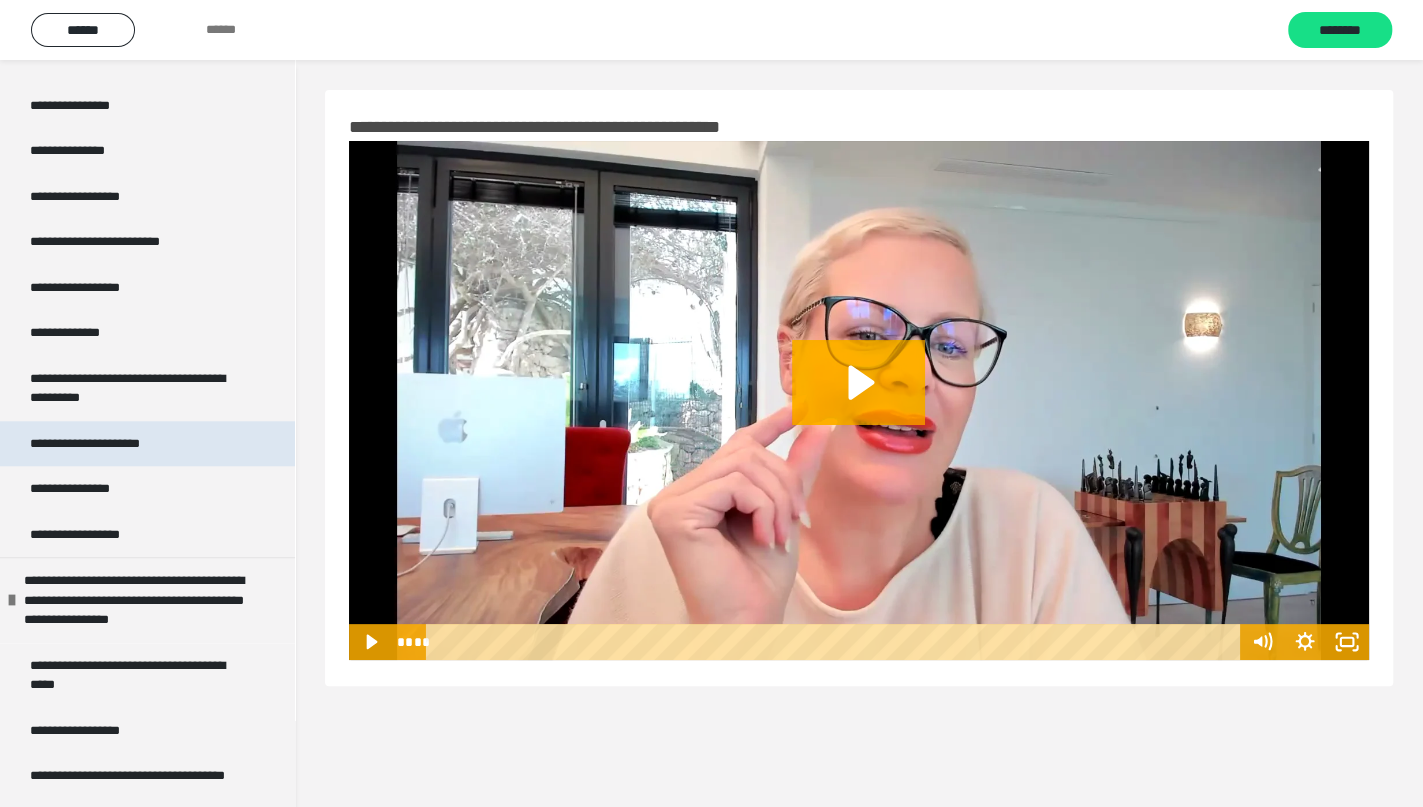 click on "**********" at bounding box center (105, 444) 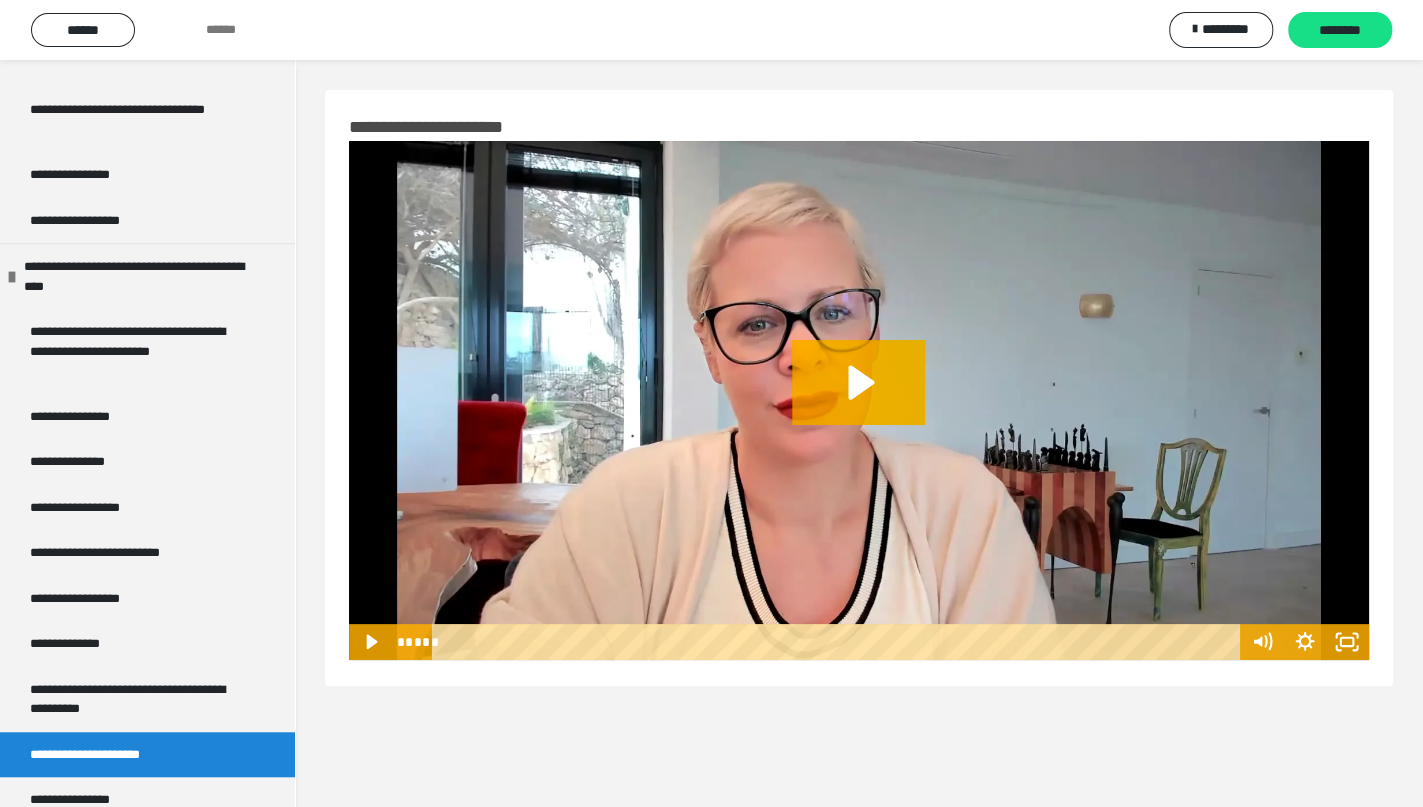 scroll, scrollTop: 384, scrollLeft: 0, axis: vertical 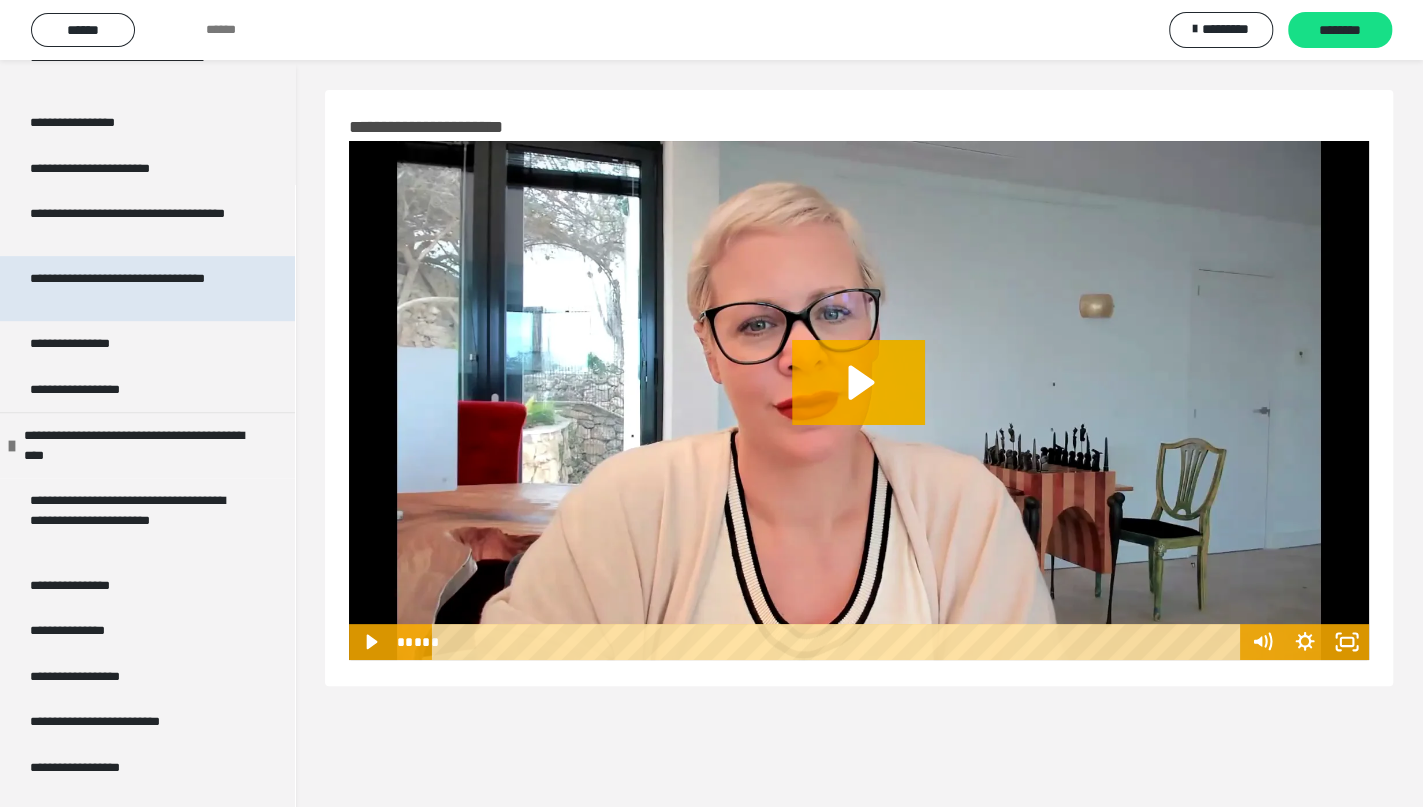 click on "**********" at bounding box center (131, 288) 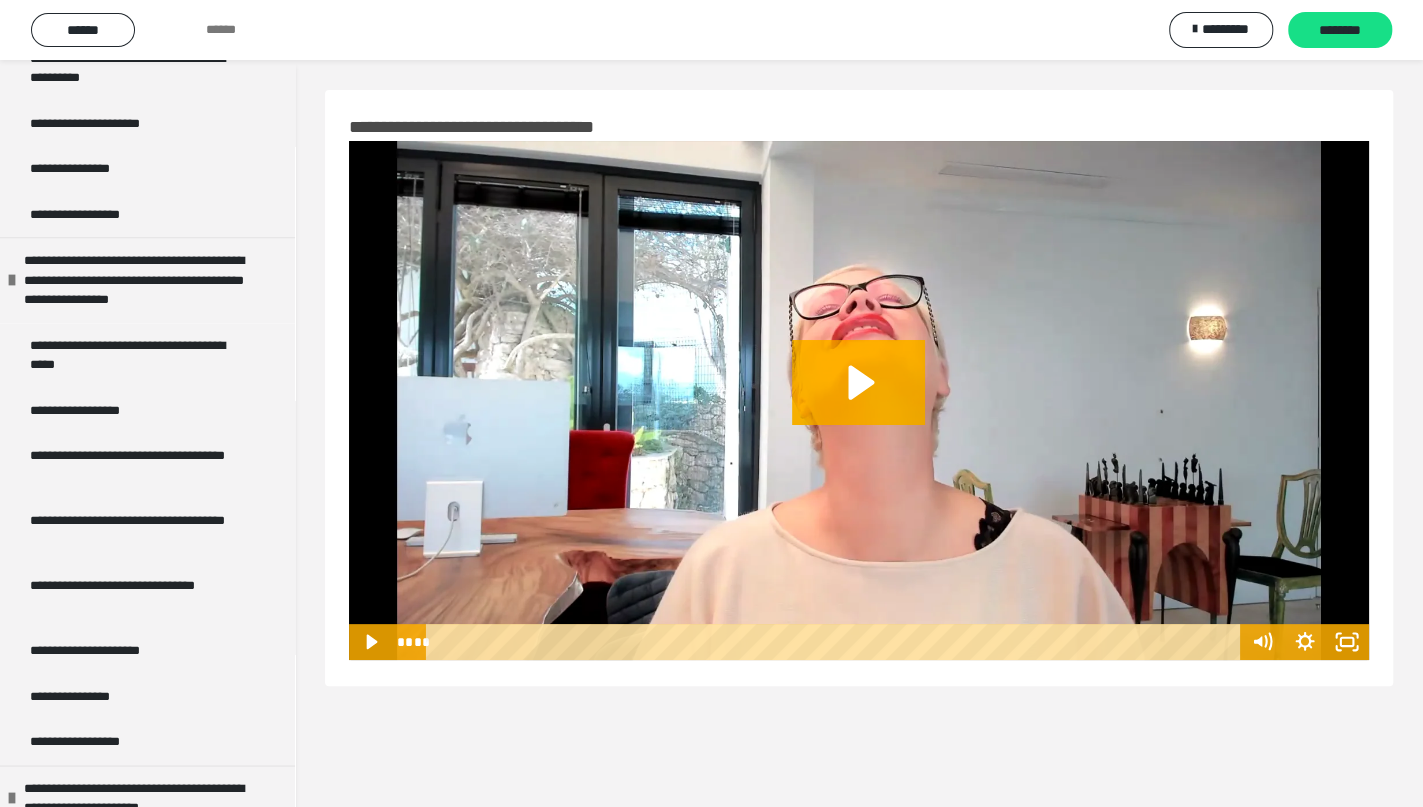 scroll, scrollTop: 1440, scrollLeft: 0, axis: vertical 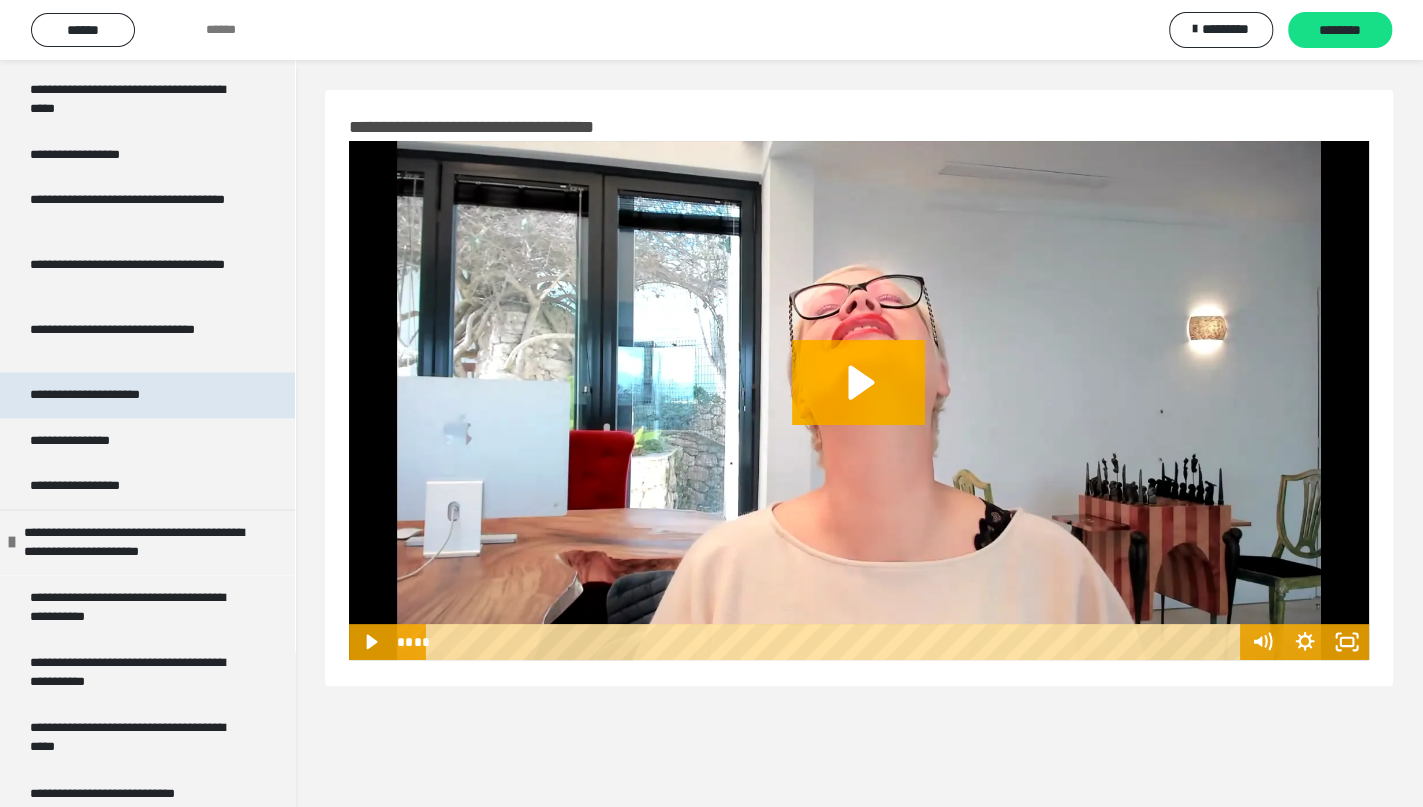 click on "**********" at bounding box center (105, 395) 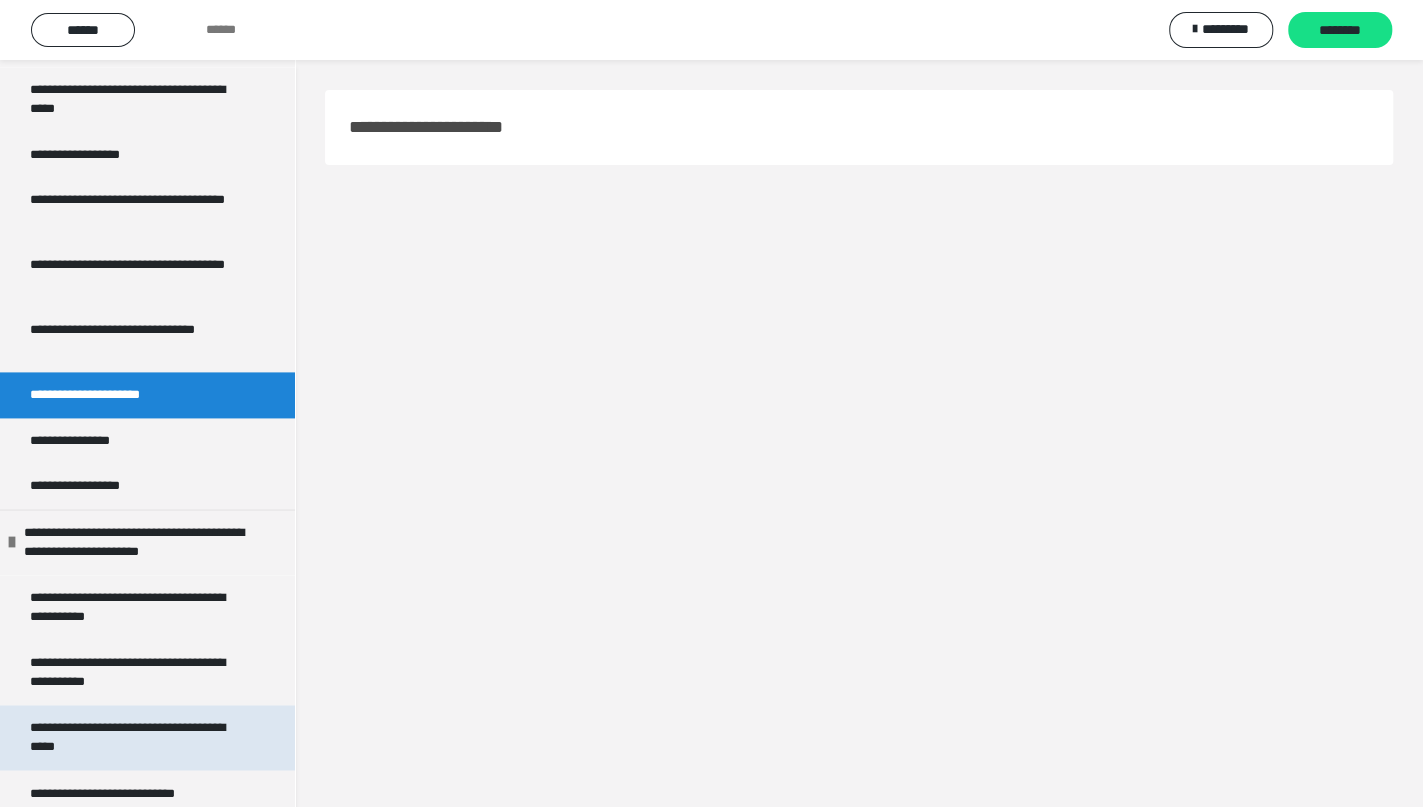 scroll, scrollTop: 1824, scrollLeft: 0, axis: vertical 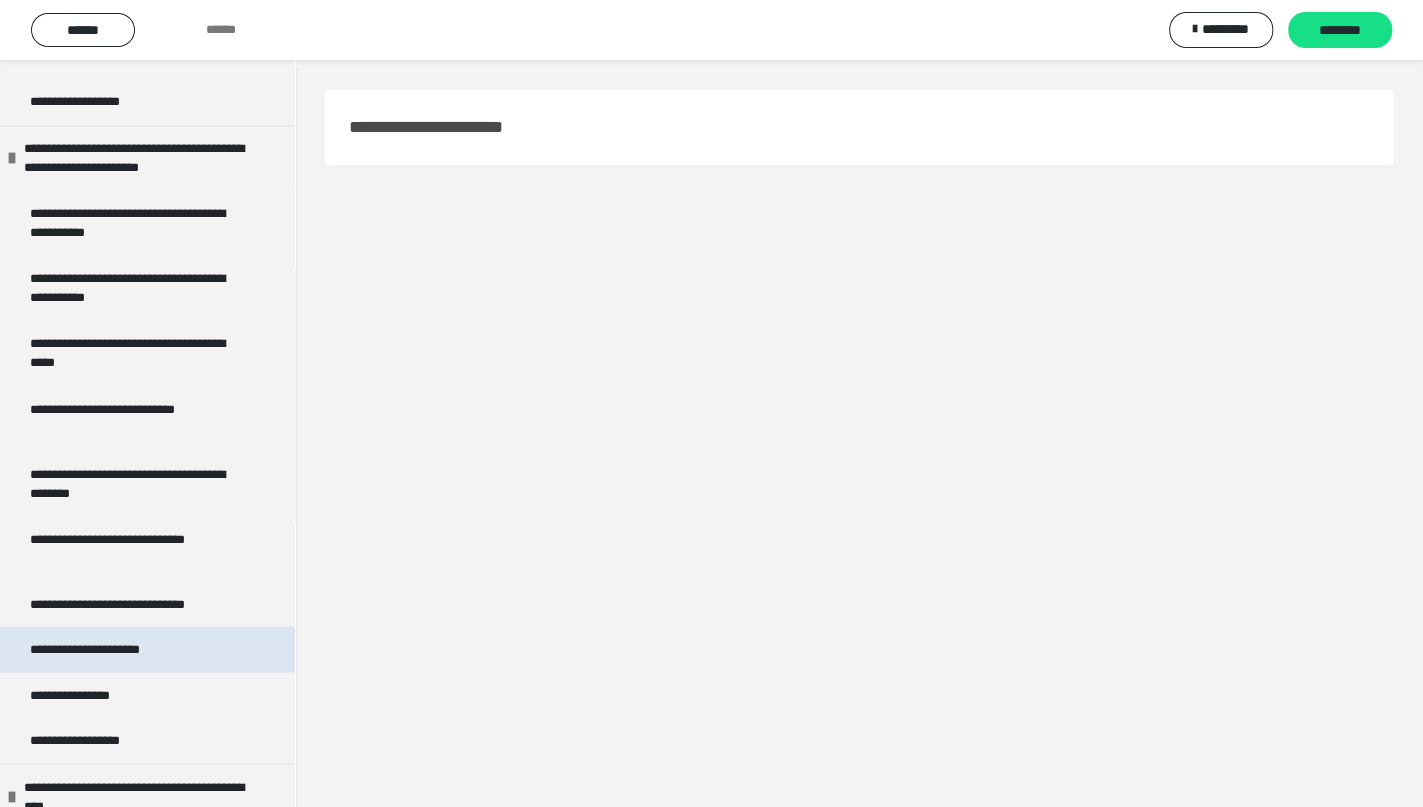 click on "**********" at bounding box center [105, 649] 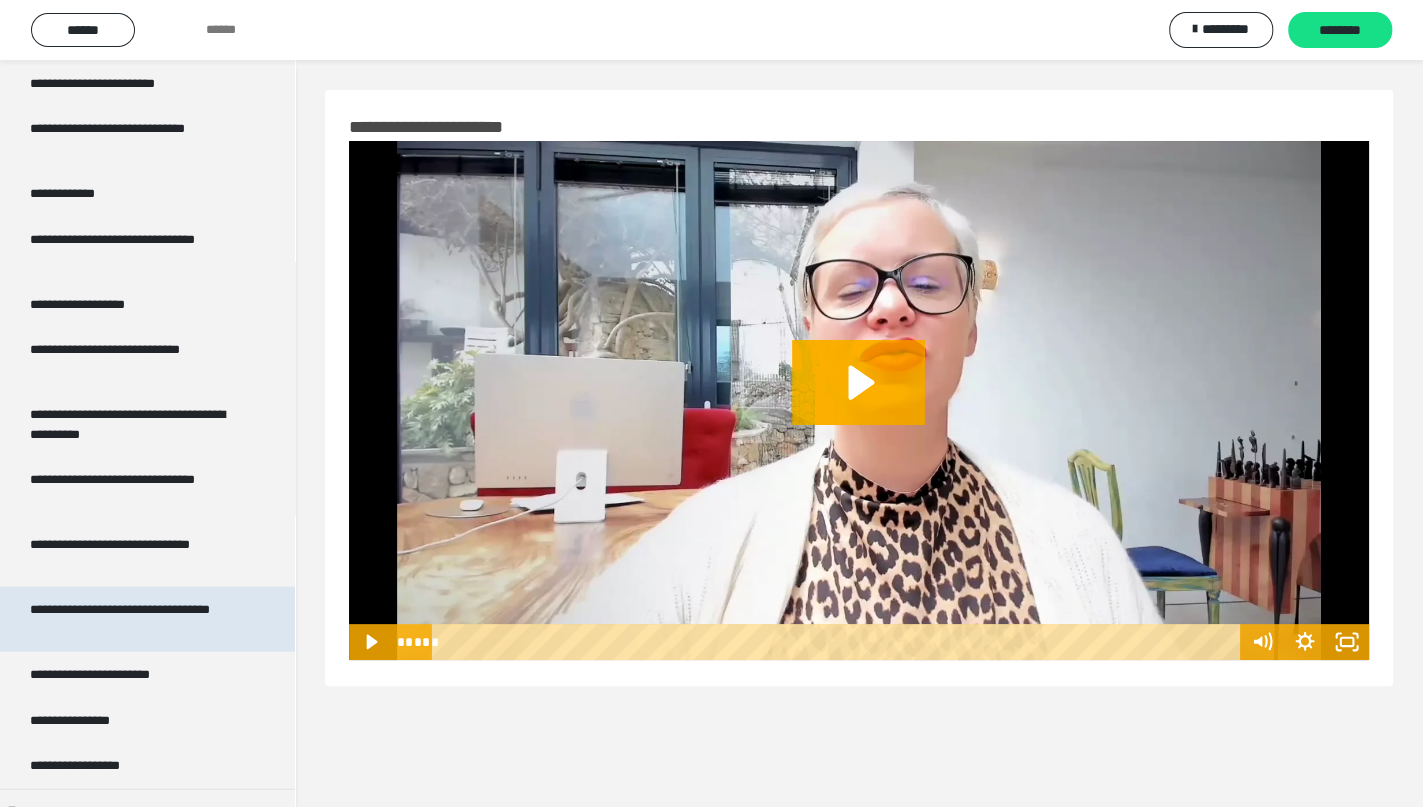 scroll, scrollTop: 2784, scrollLeft: 0, axis: vertical 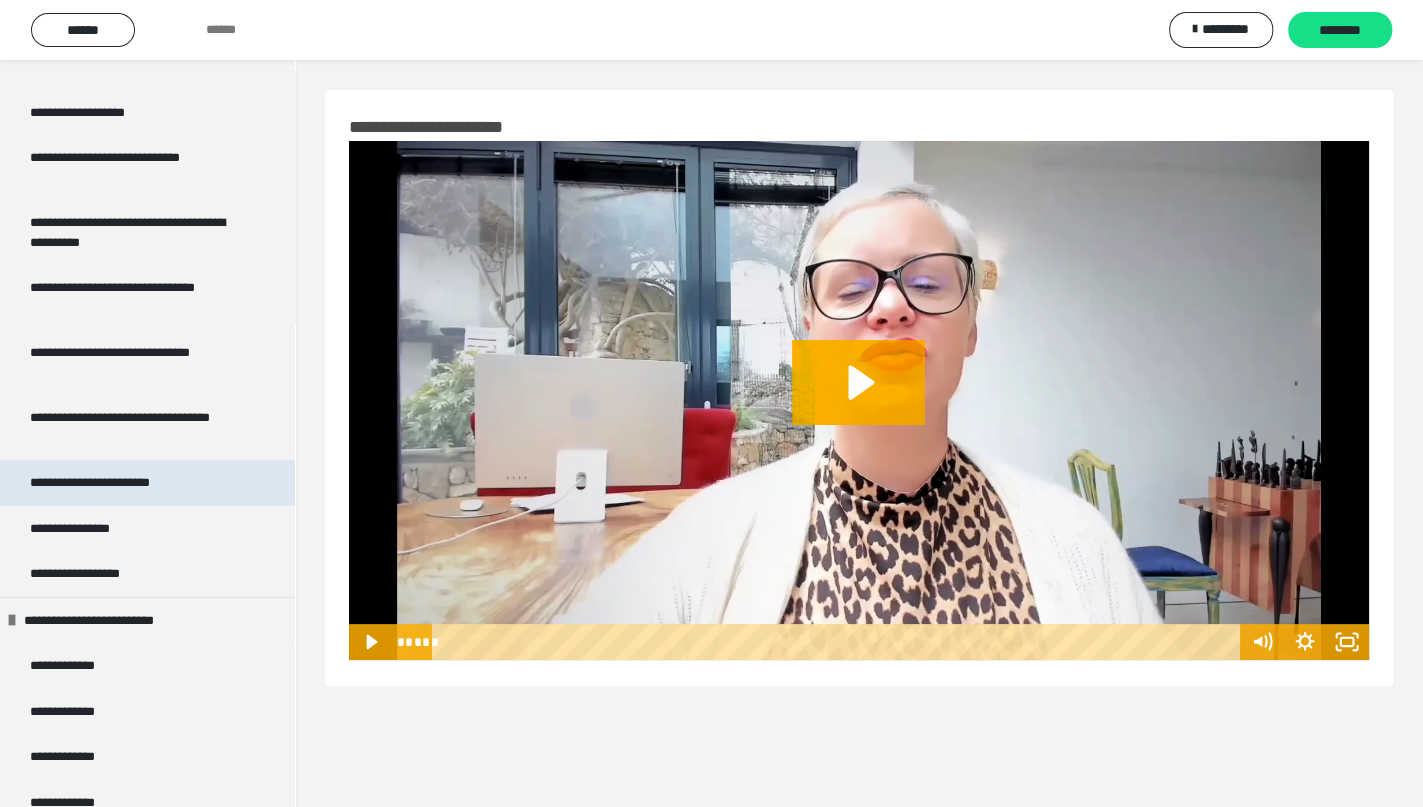 click on "**********" at bounding box center [147, 483] 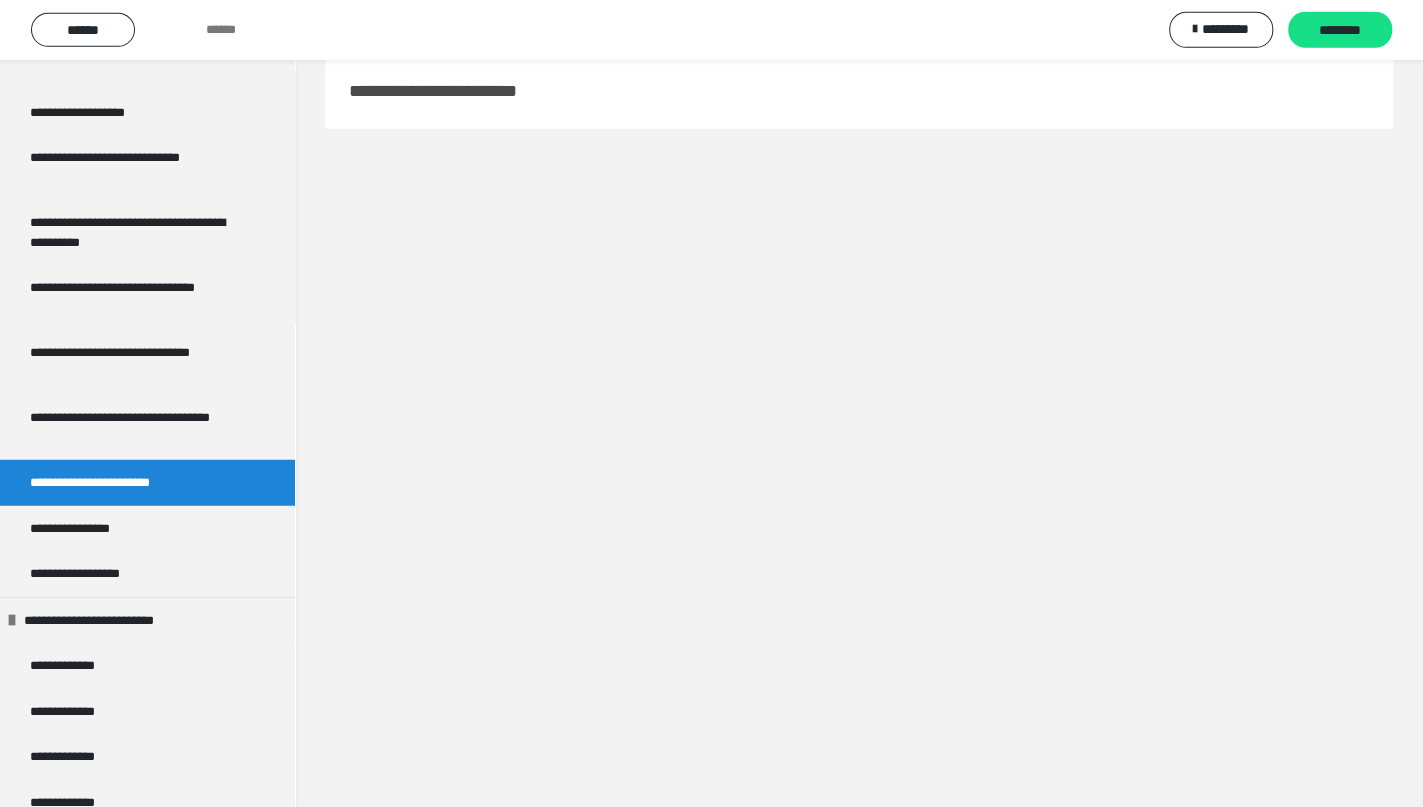 scroll, scrollTop: 60, scrollLeft: 0, axis: vertical 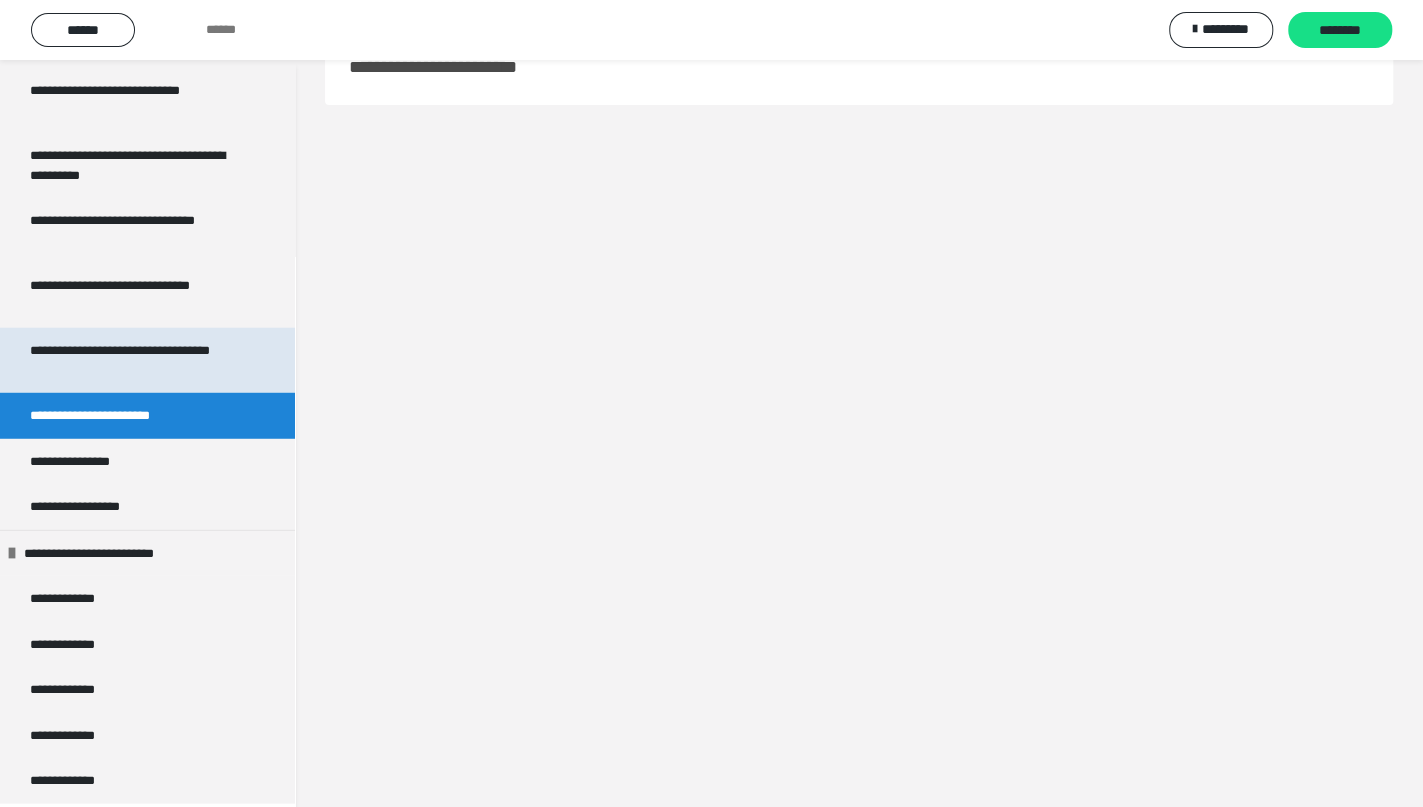 click on "**********" at bounding box center (131, 360) 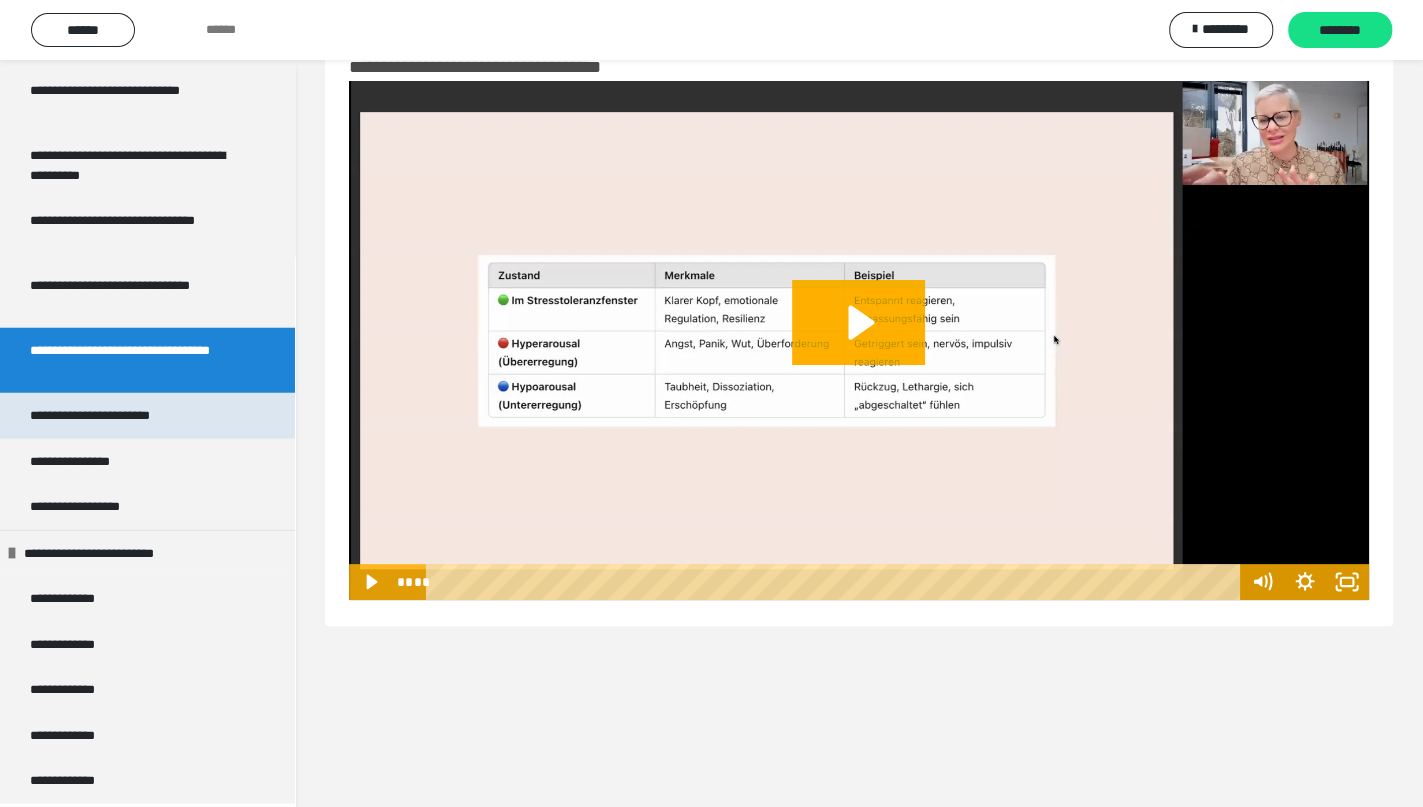 click on "**********" at bounding box center [111, 416] 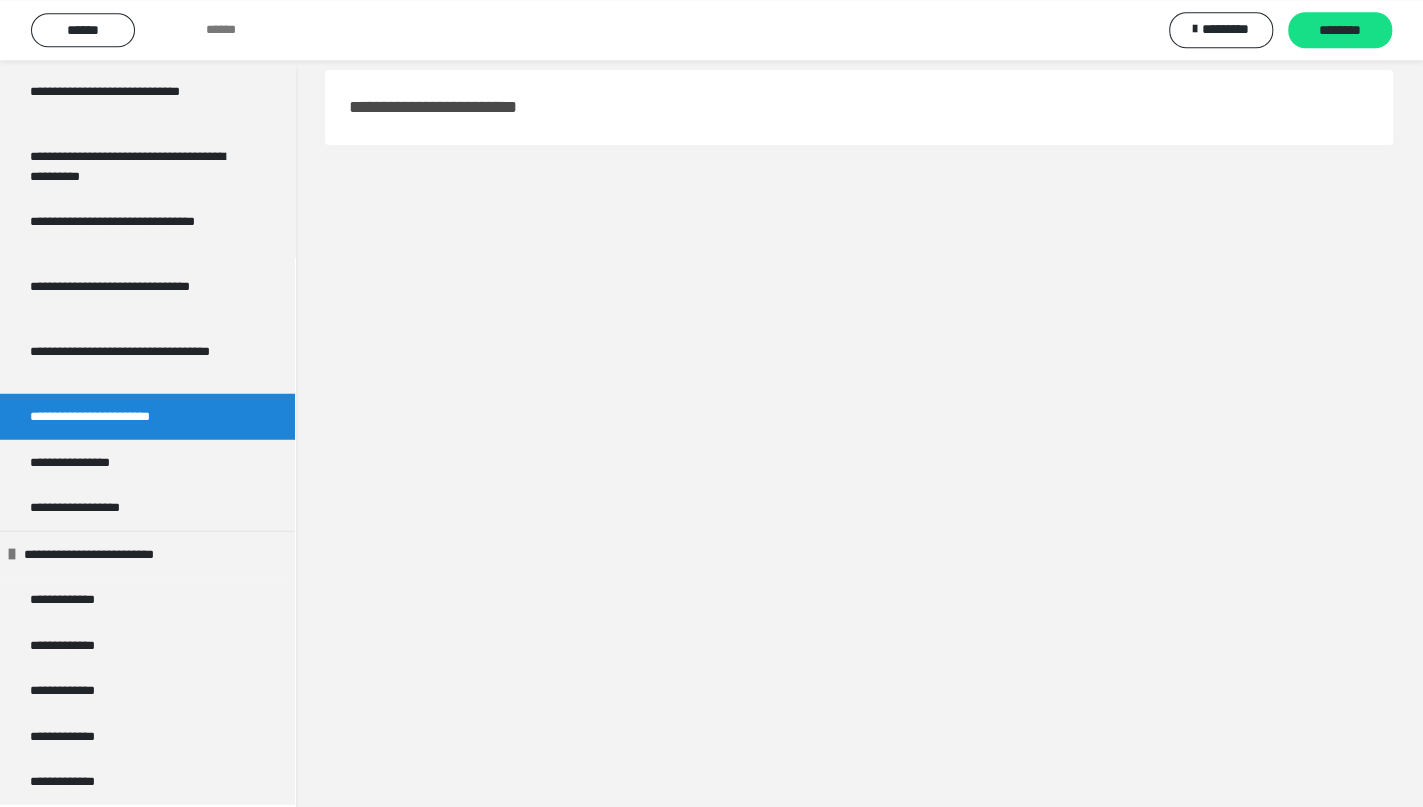 scroll, scrollTop: 0, scrollLeft: 0, axis: both 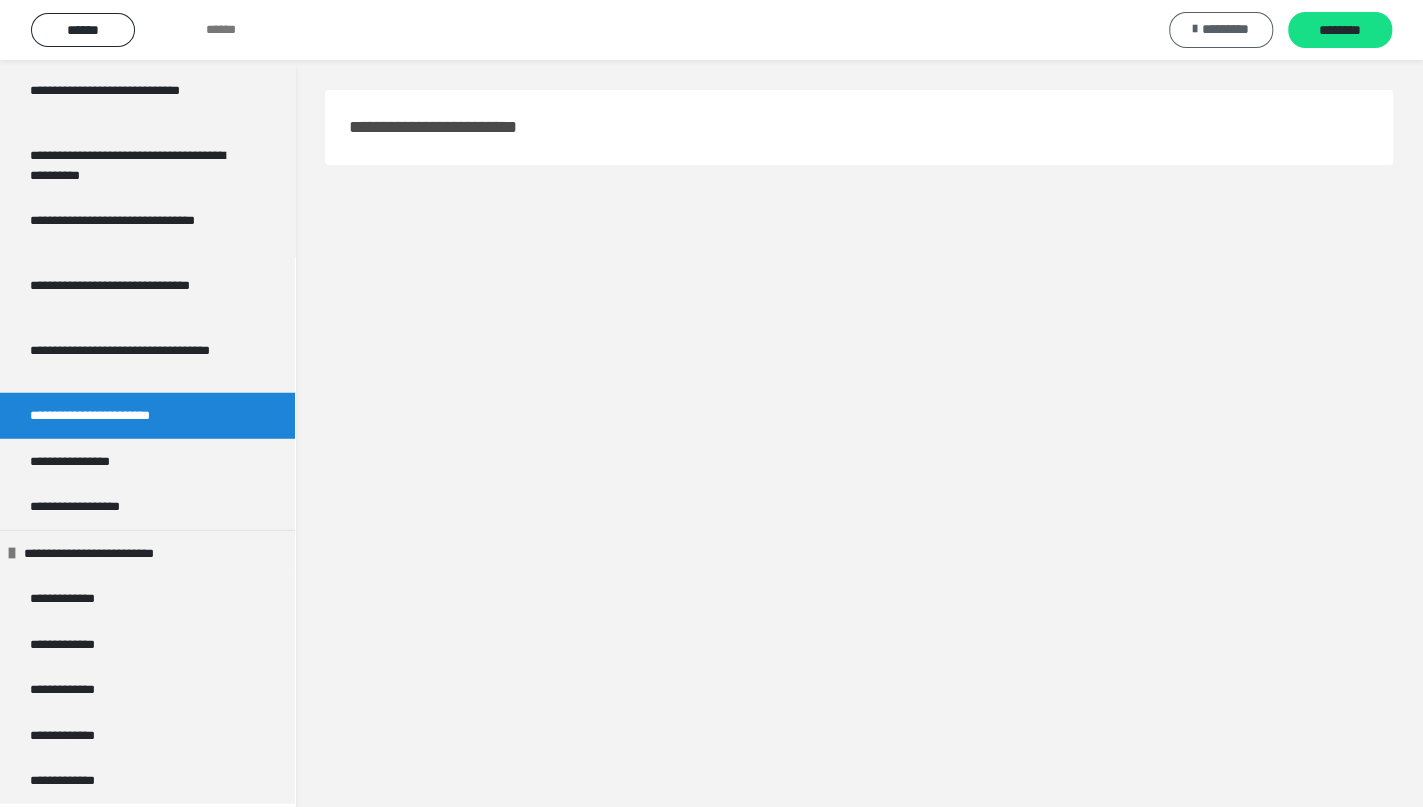 click on "*********" at bounding box center (1221, 30) 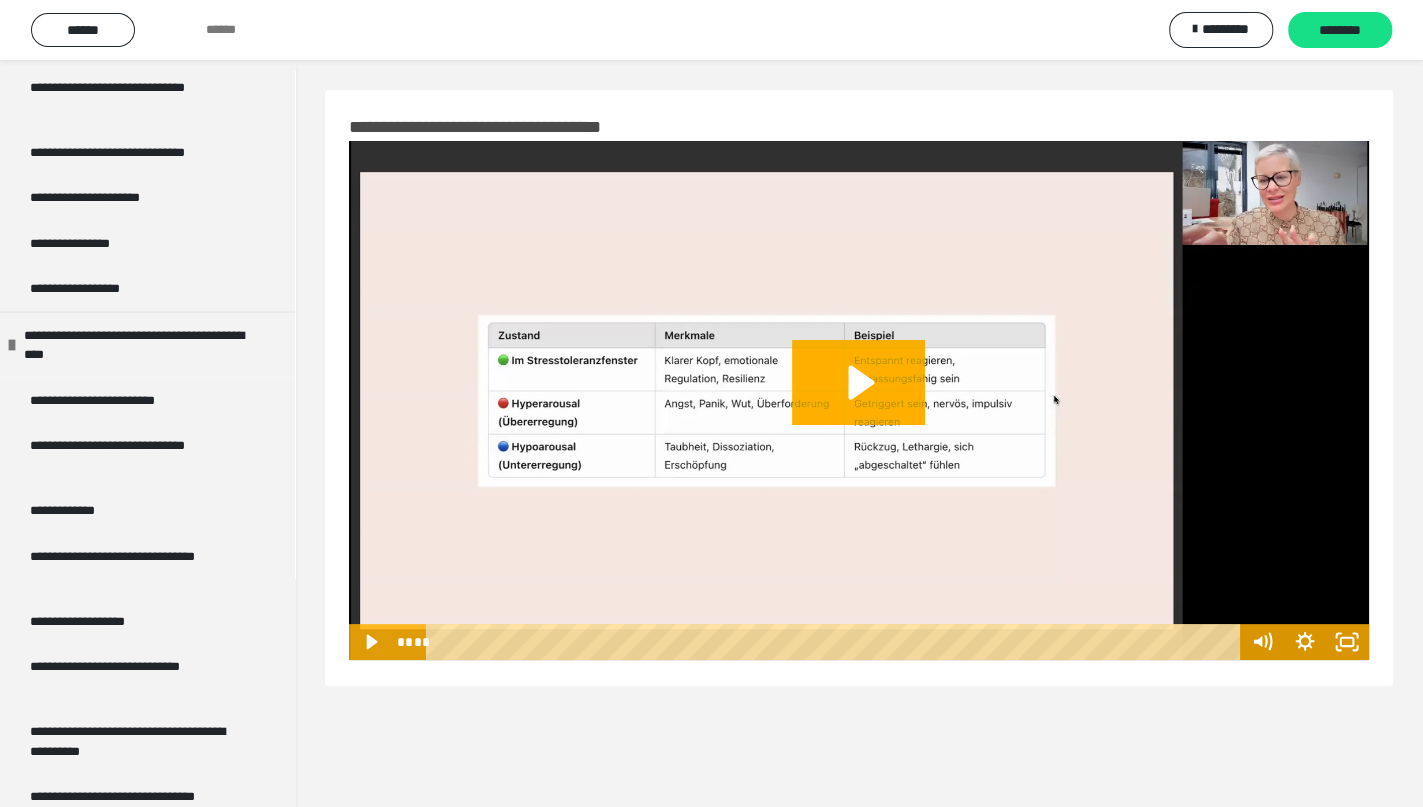 scroll, scrollTop: 1699, scrollLeft: 0, axis: vertical 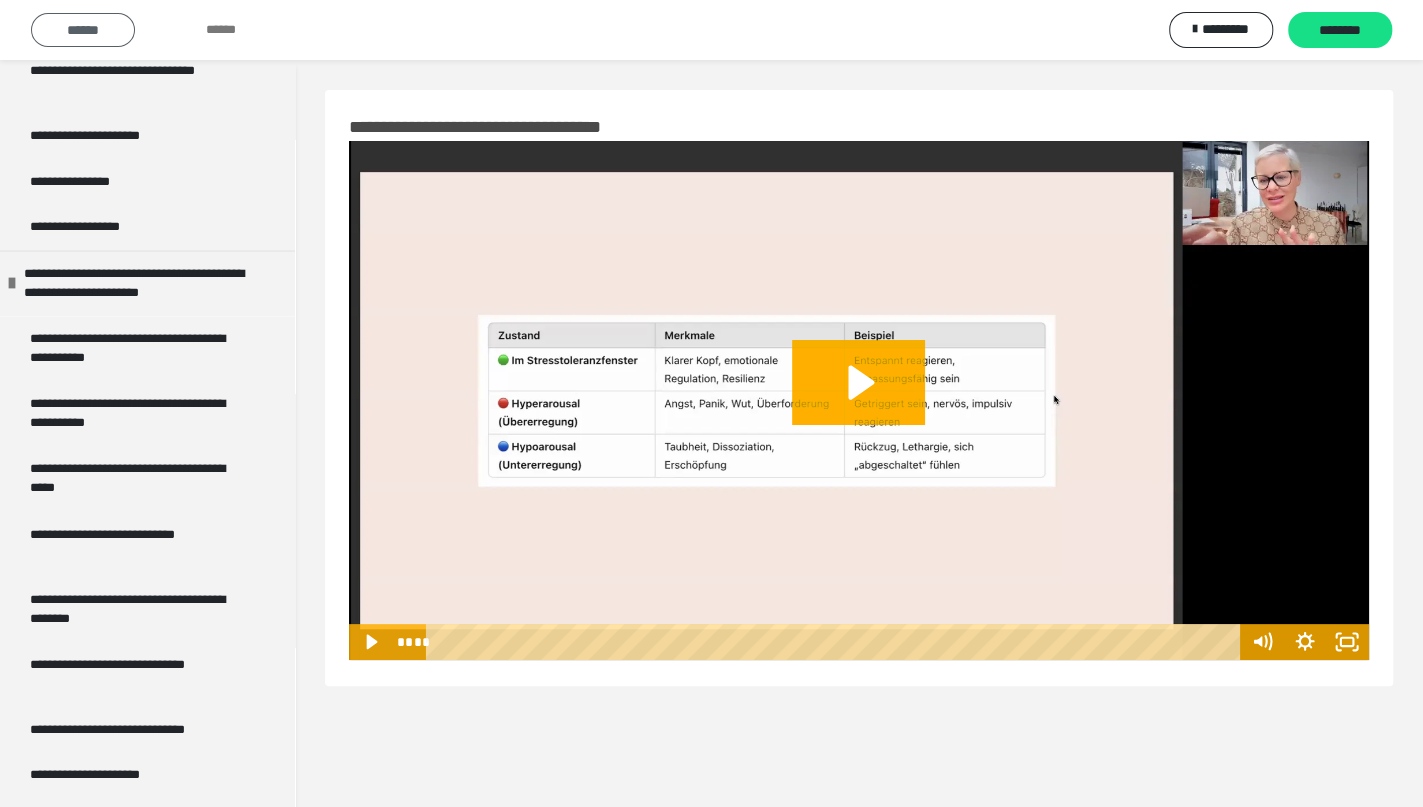 click on "******" at bounding box center (83, 30) 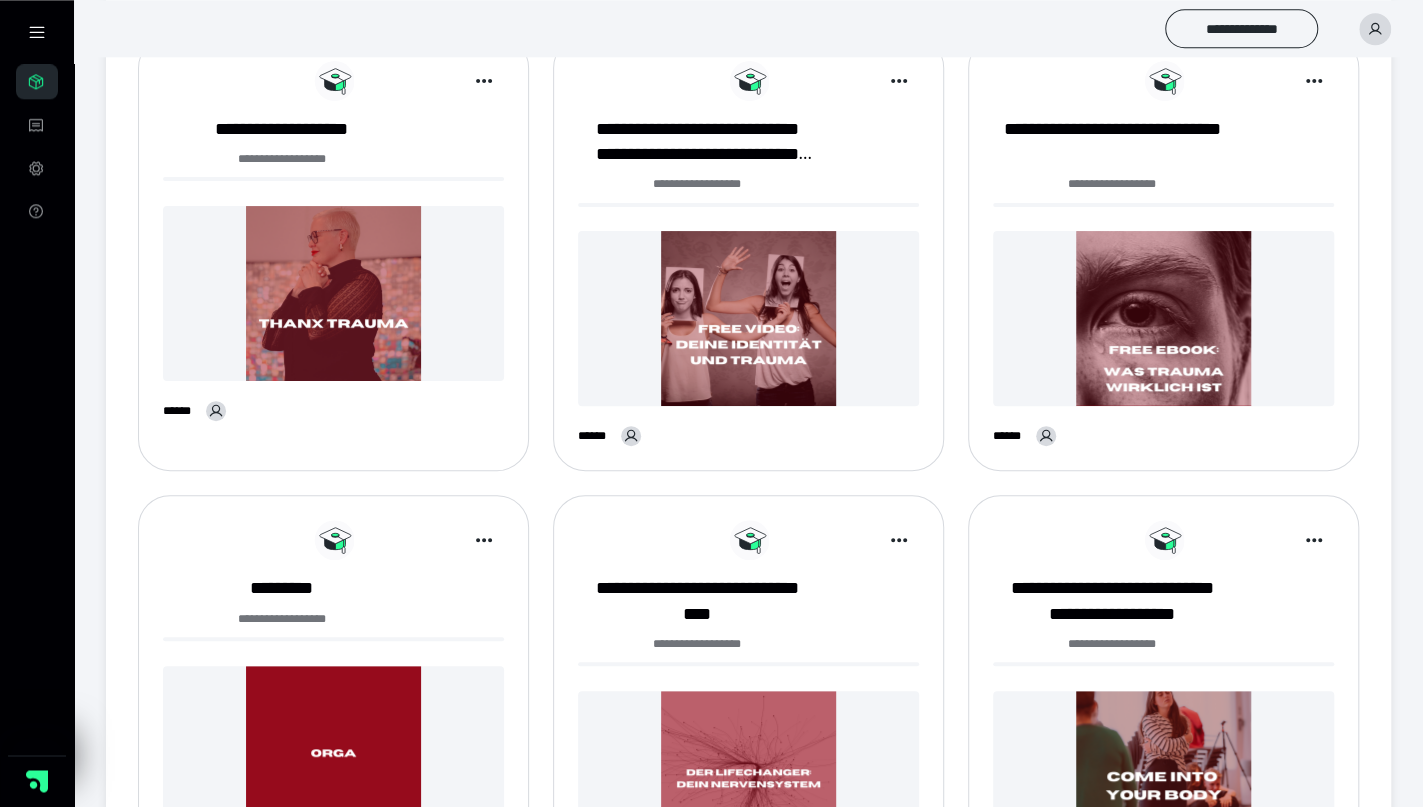 scroll, scrollTop: 362, scrollLeft: 0, axis: vertical 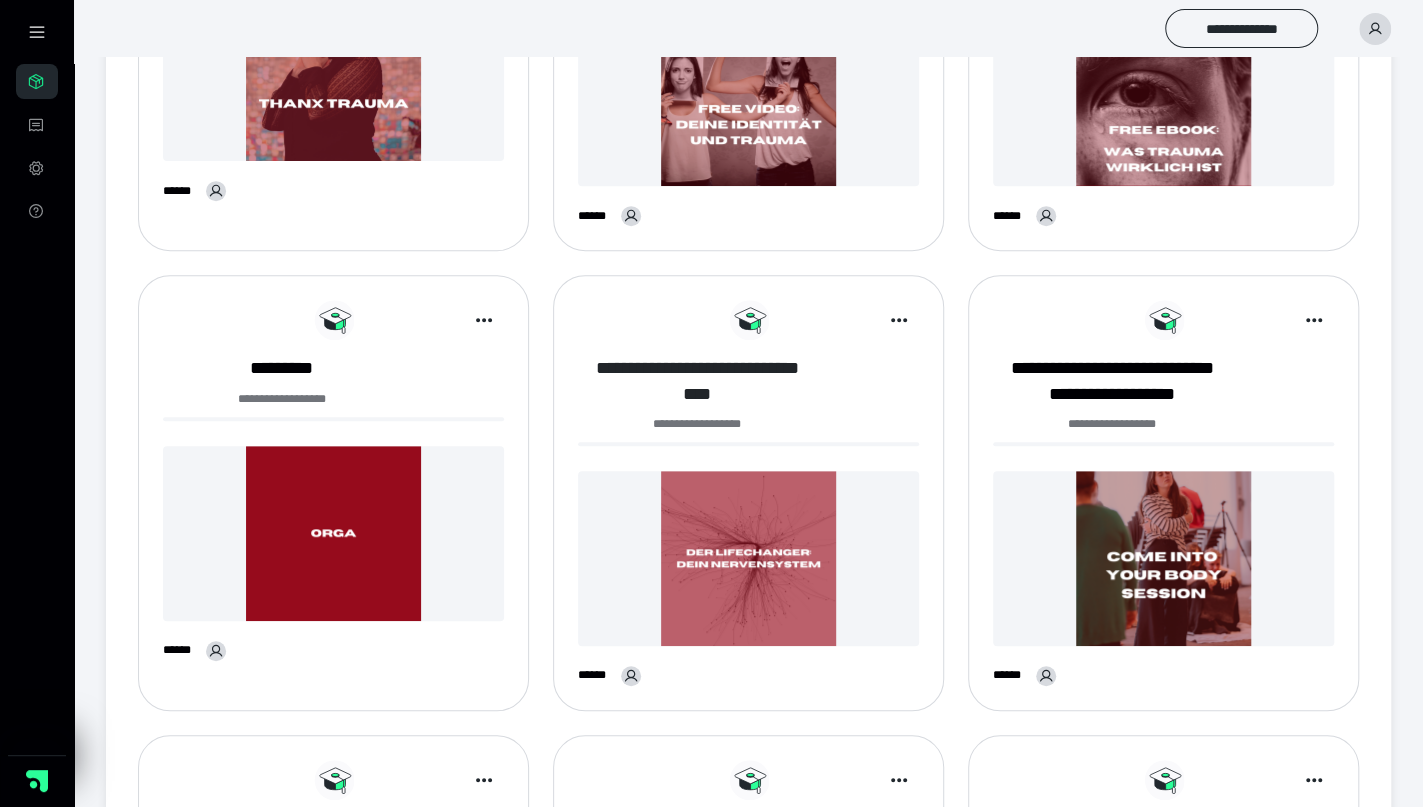 click on "**********" at bounding box center [697, 381] 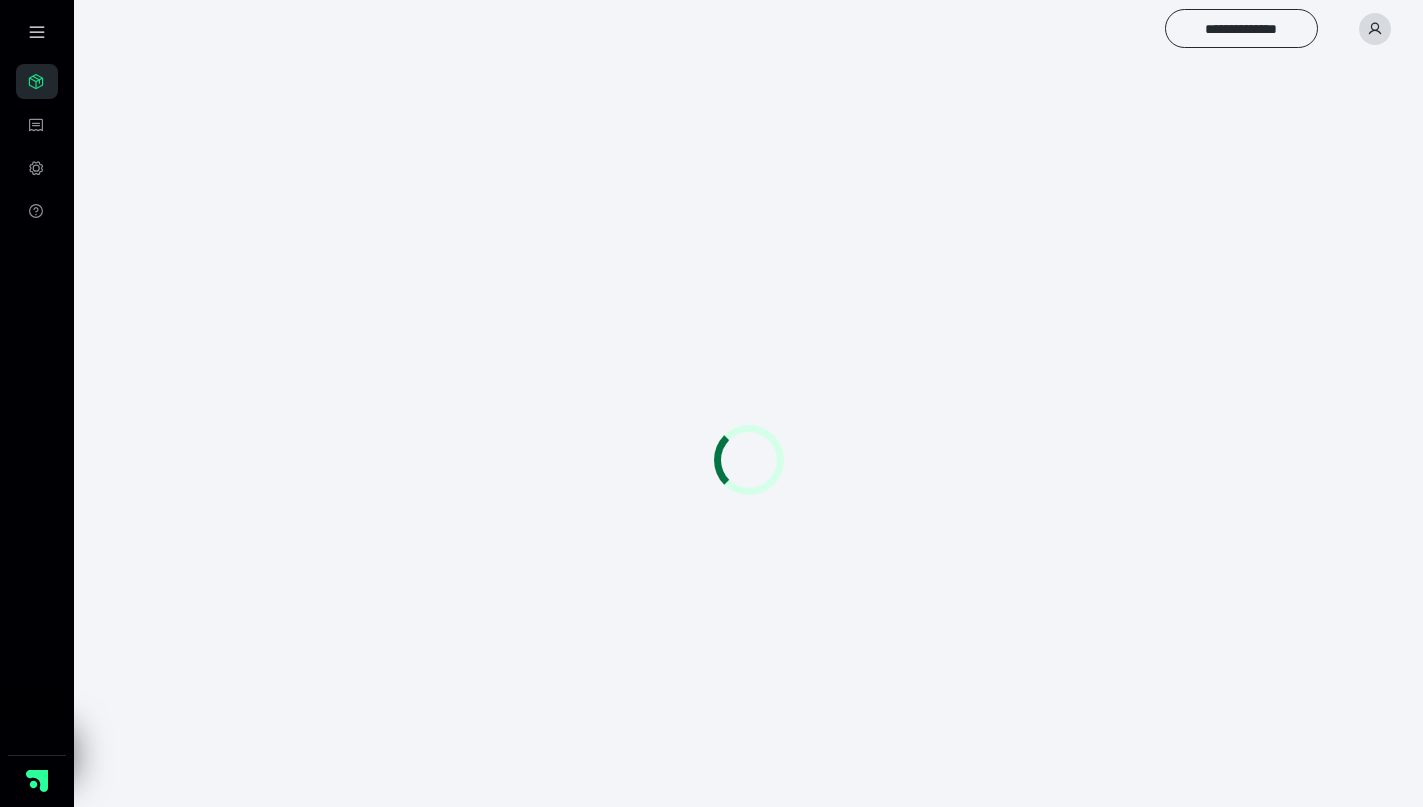 scroll, scrollTop: 0, scrollLeft: 0, axis: both 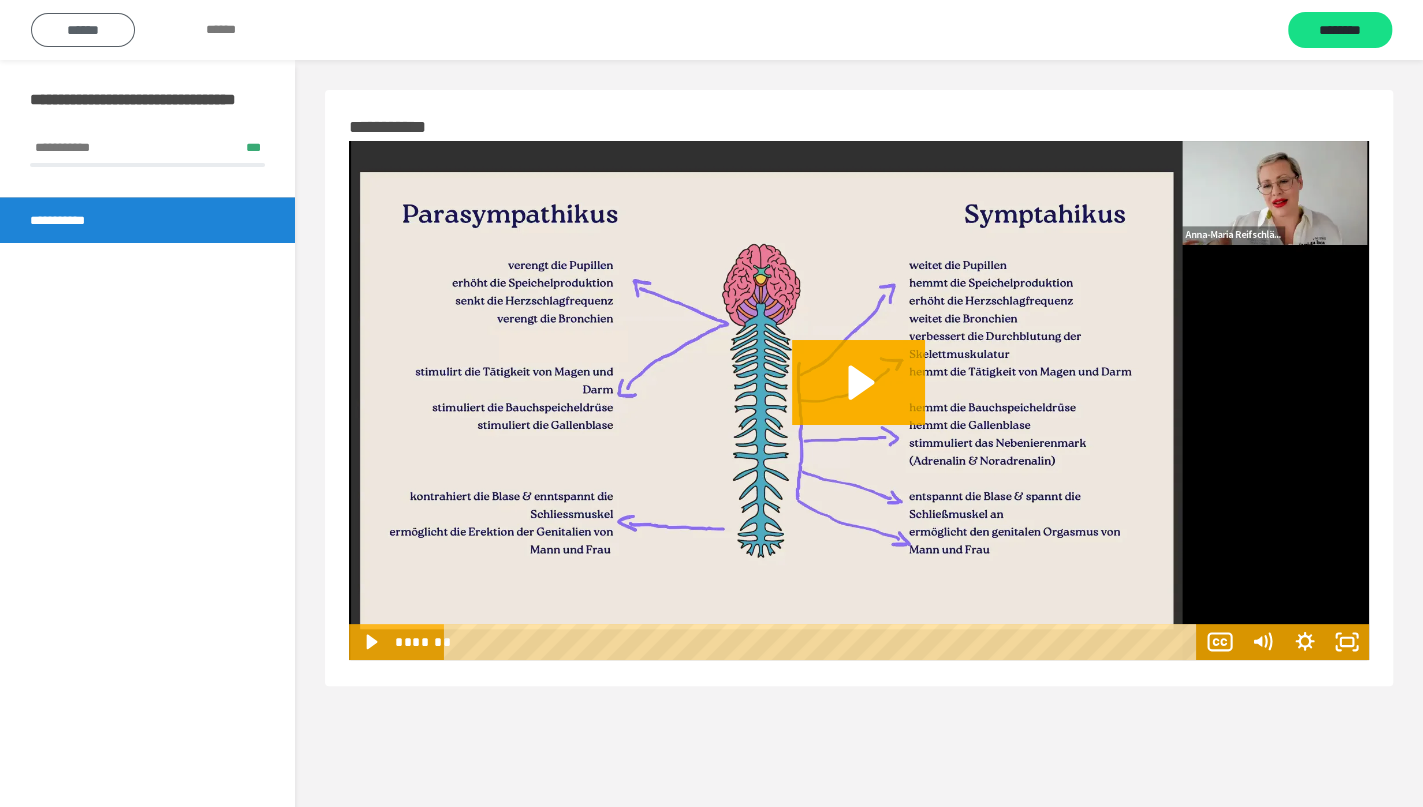 click on "******" at bounding box center (83, 30) 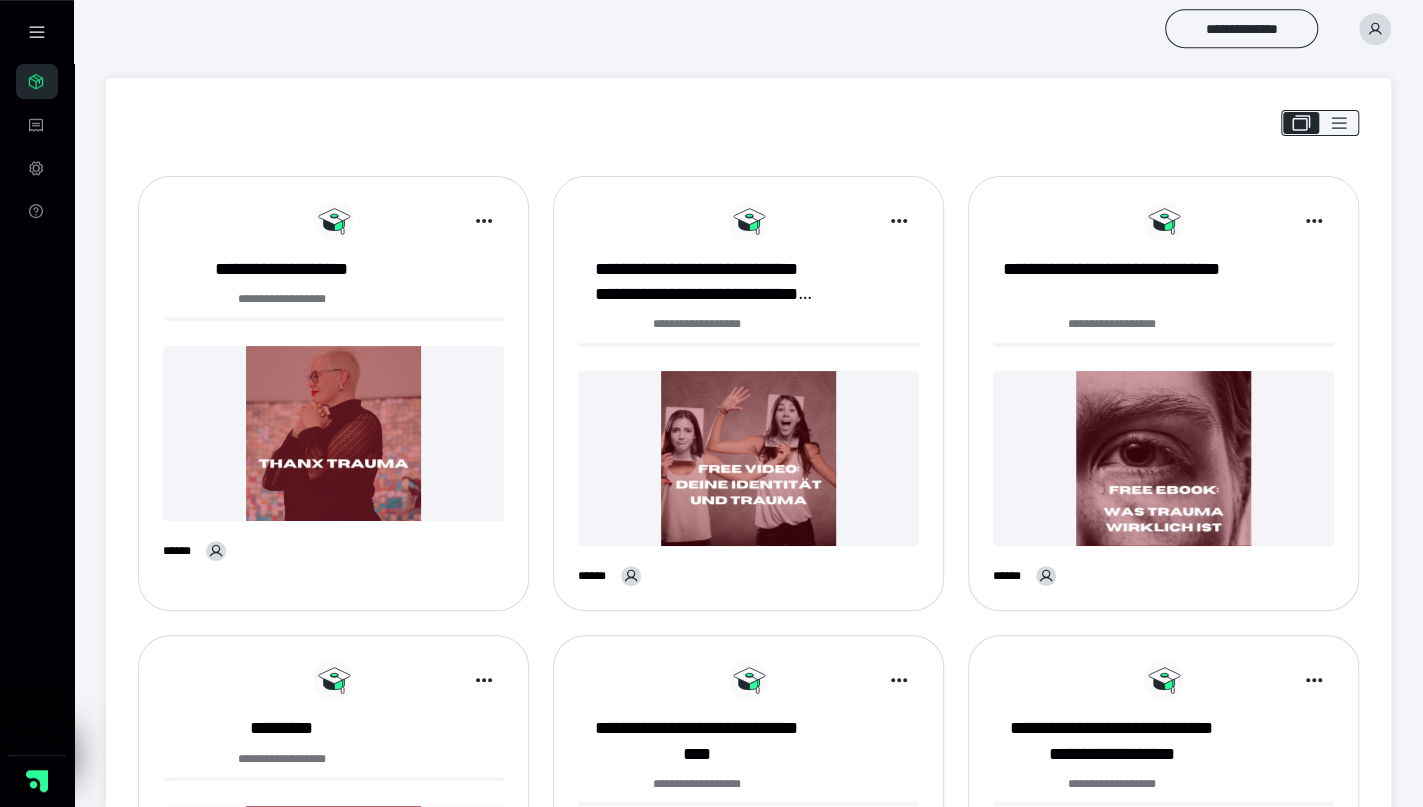 scroll, scrollTop: 0, scrollLeft: 0, axis: both 